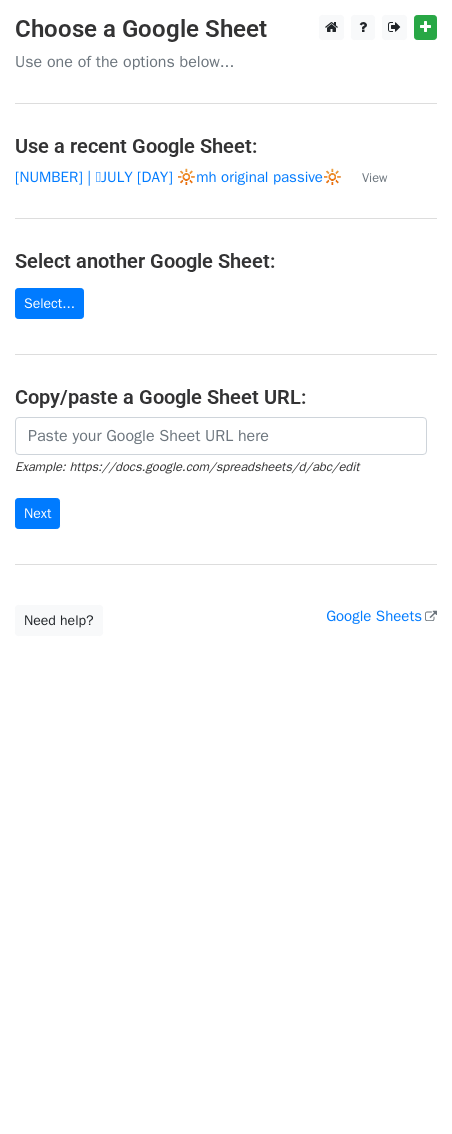 scroll, scrollTop: 0, scrollLeft: 0, axis: both 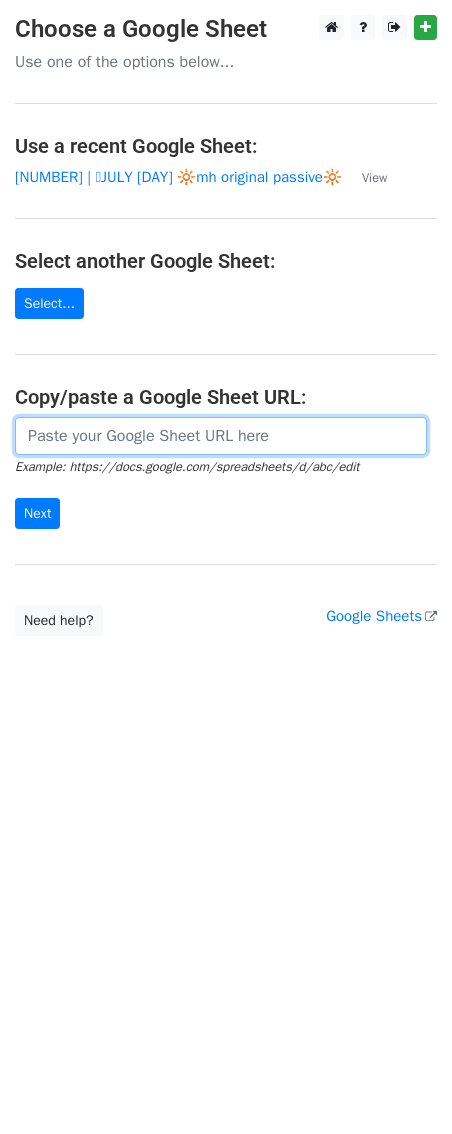 click at bounding box center (221, 436) 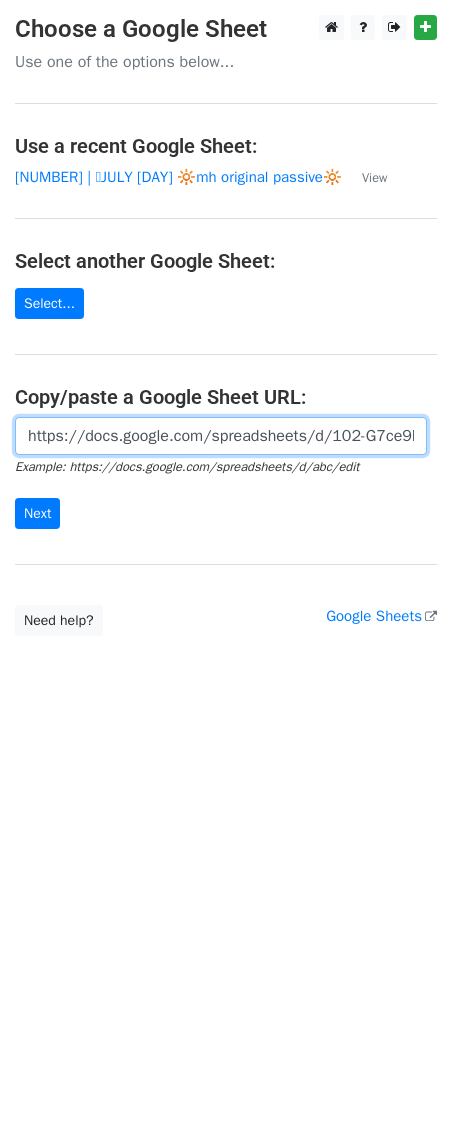 scroll, scrollTop: 0, scrollLeft: 624, axis: horizontal 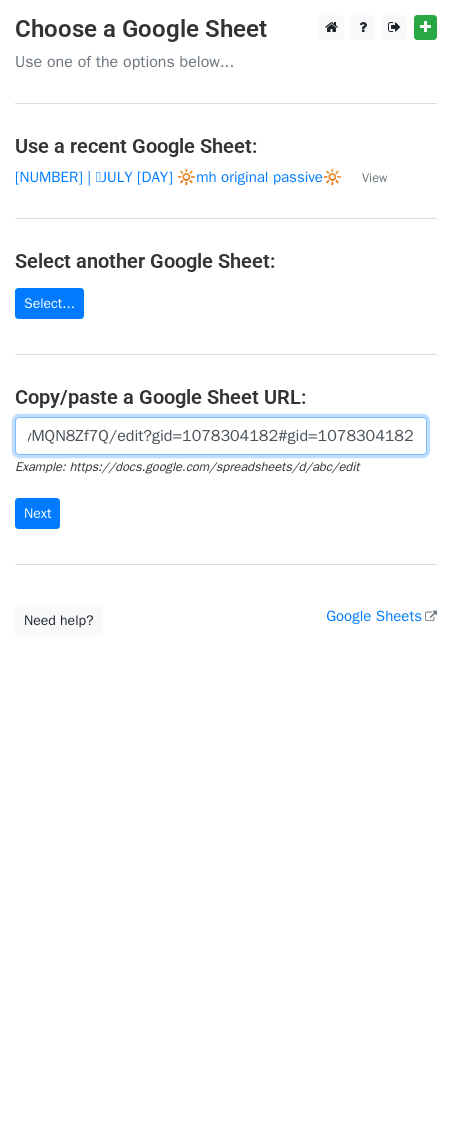 type on "https://docs.google.com/spreadsheets/d/102-G7ce9ELwgwhzr7uyL1wQX5GAHItUDAHyMQN8Zf7Q/edit?gid=1078304182#gid=1078304182" 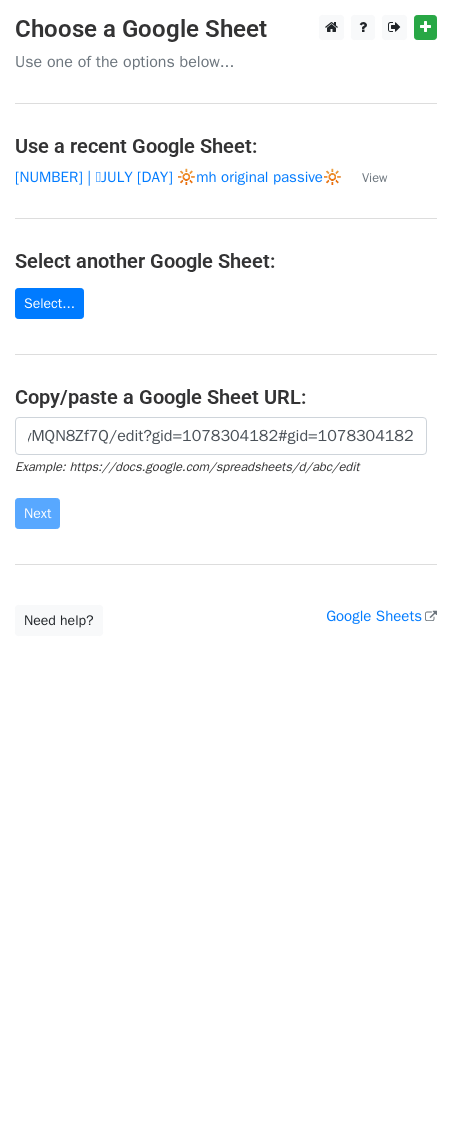 scroll, scrollTop: 0, scrollLeft: 0, axis: both 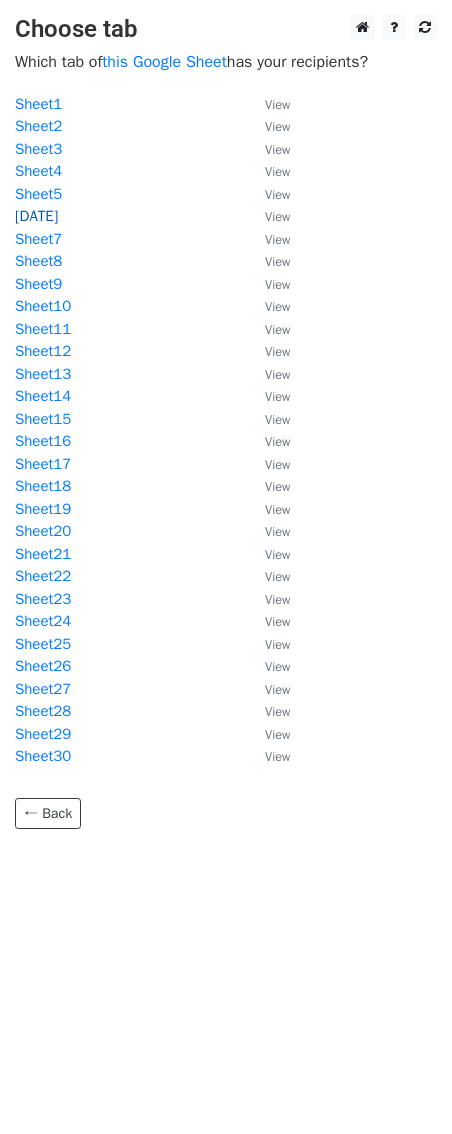 click on "[DATE]" at bounding box center (36, 216) 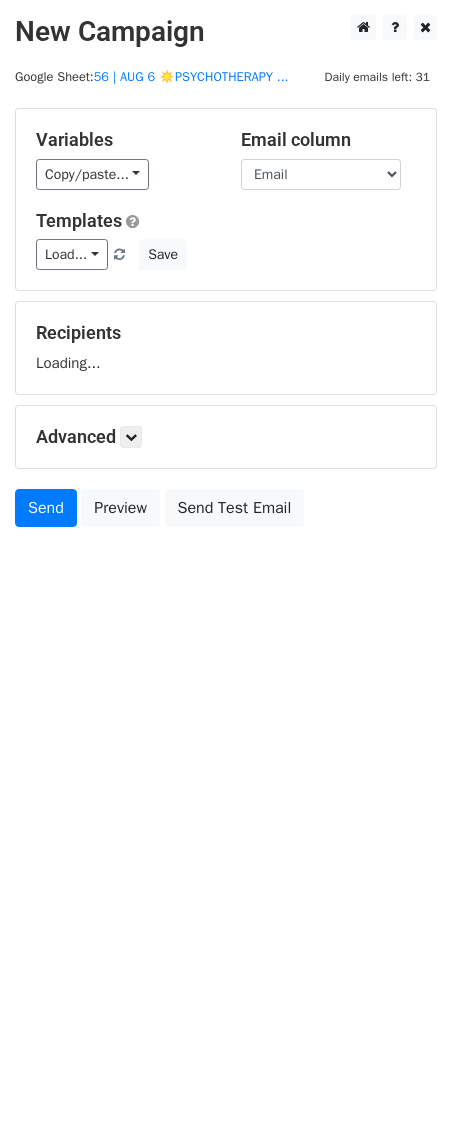 scroll, scrollTop: 0, scrollLeft: 0, axis: both 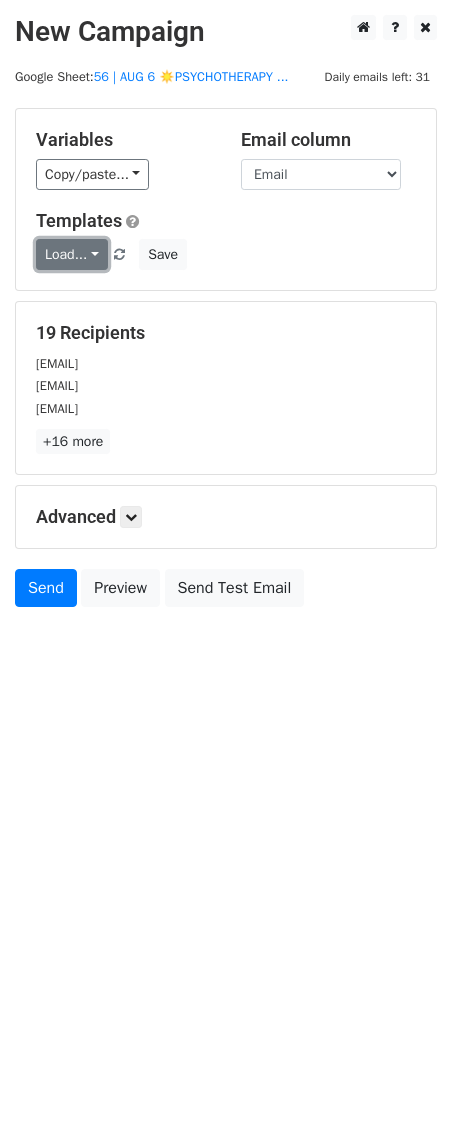click on "Load..." at bounding box center [72, 254] 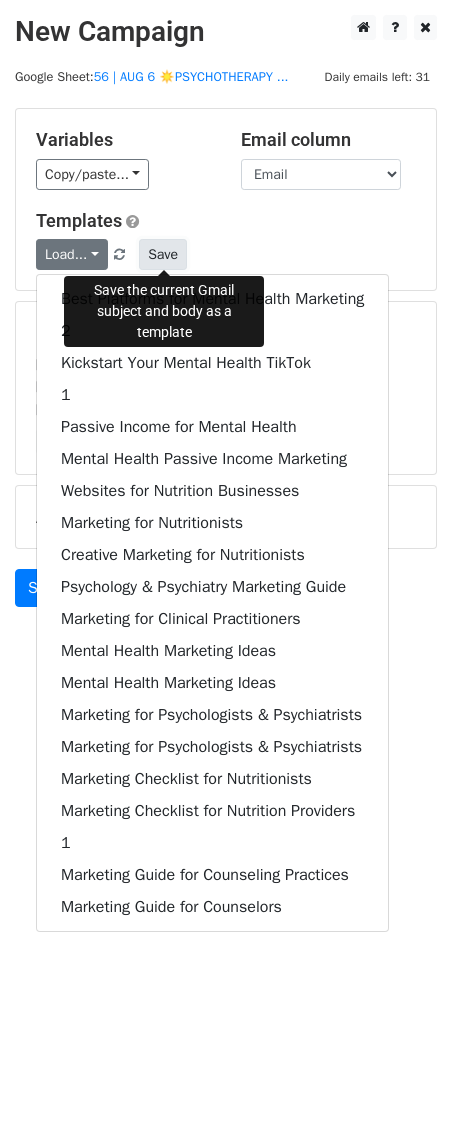 click on "Save" at bounding box center (163, 254) 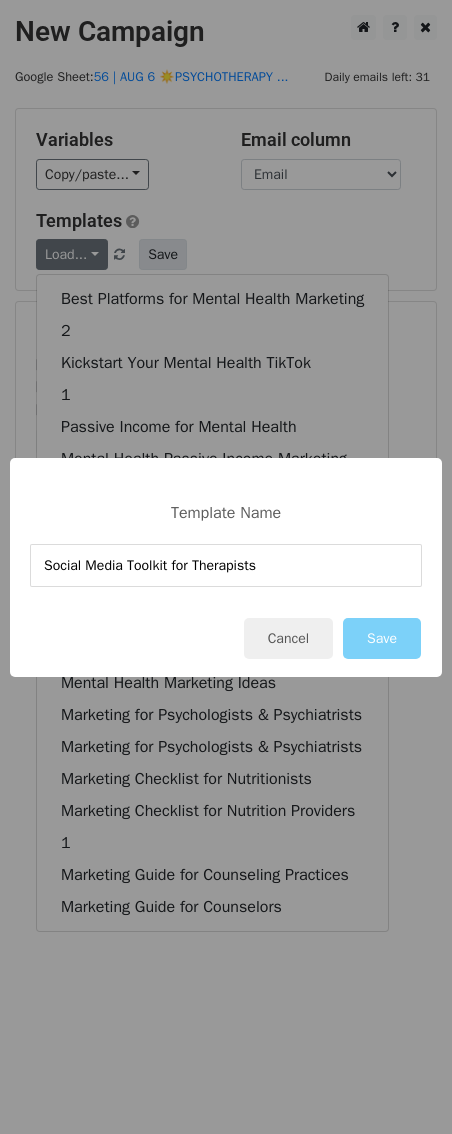 type on "Social Media Toolkit for Therapists" 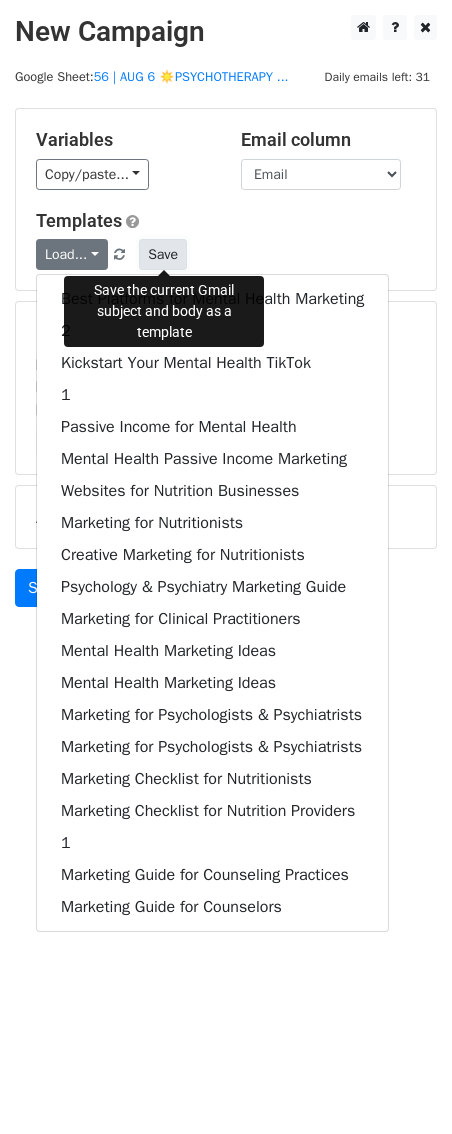click on "Save" at bounding box center (163, 254) 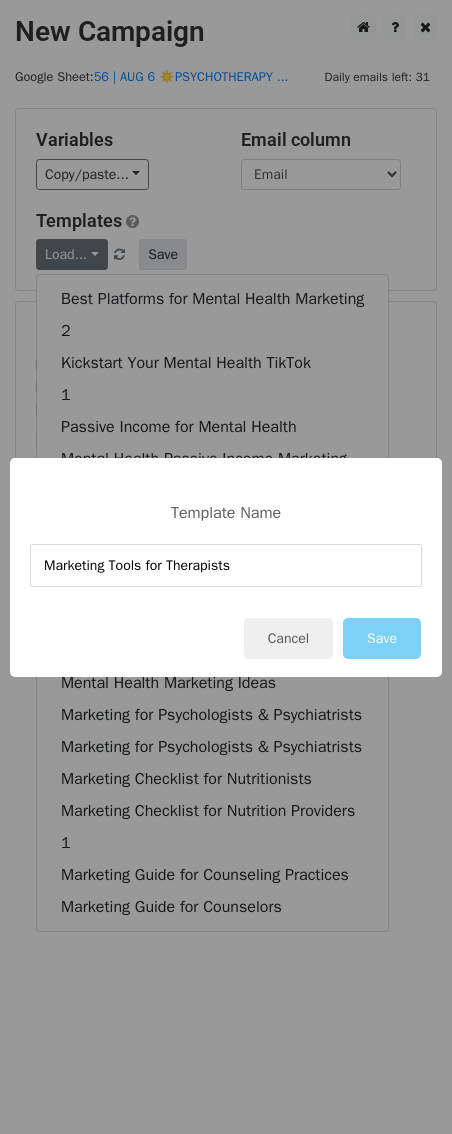 type on "Marketing Tools for Therapists" 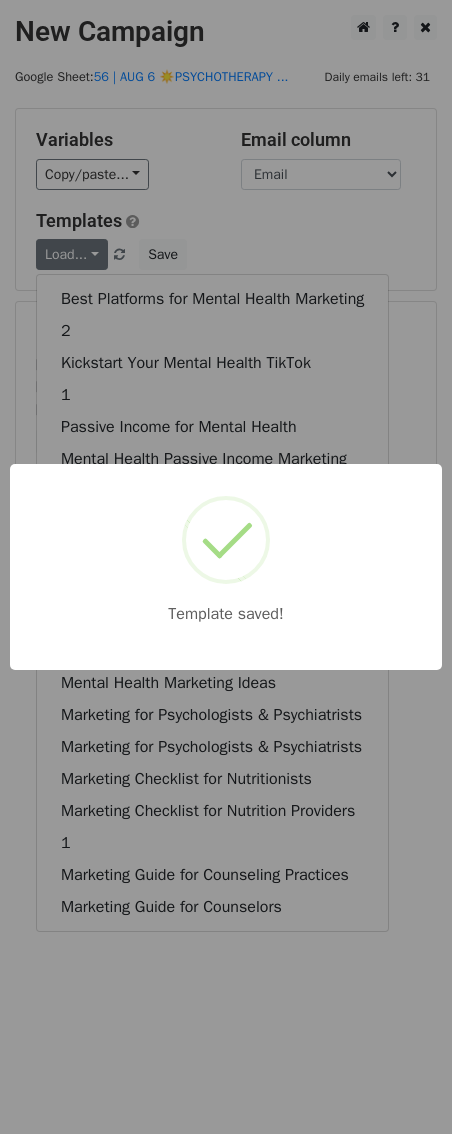 click on "Template saved!" at bounding box center (226, 567) 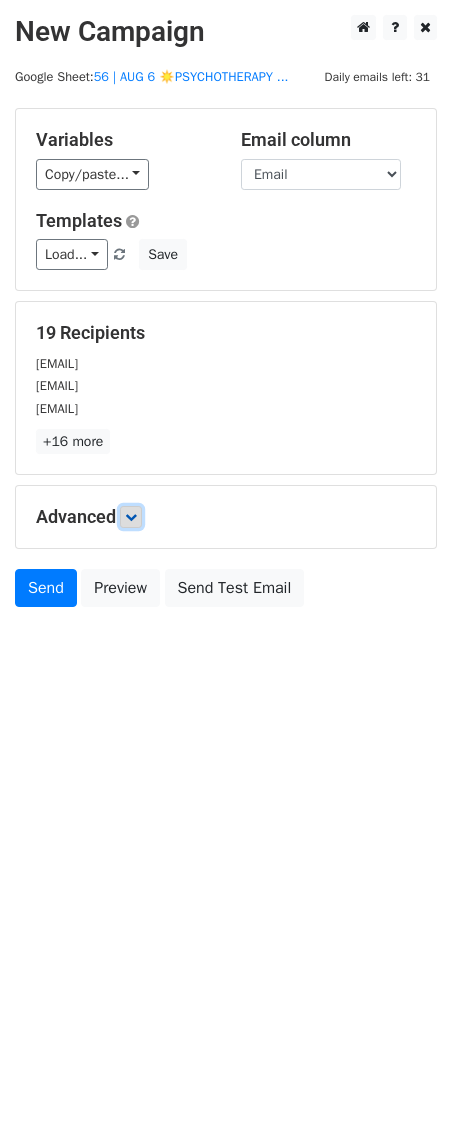 click at bounding box center (131, 517) 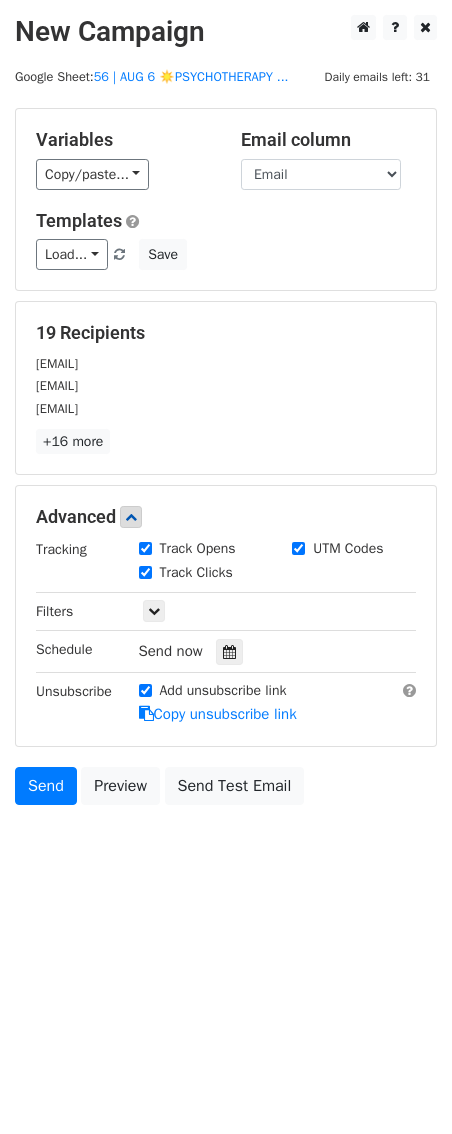 click on "Tracking
Track Opens
UTM Codes
Track Clicks
Filters
Only include spreadsheet rows that match the following filters:
Schedule
Send now
Unsubscribe
Add unsubscribe link
Copy unsubscribe link" at bounding box center (226, 632) 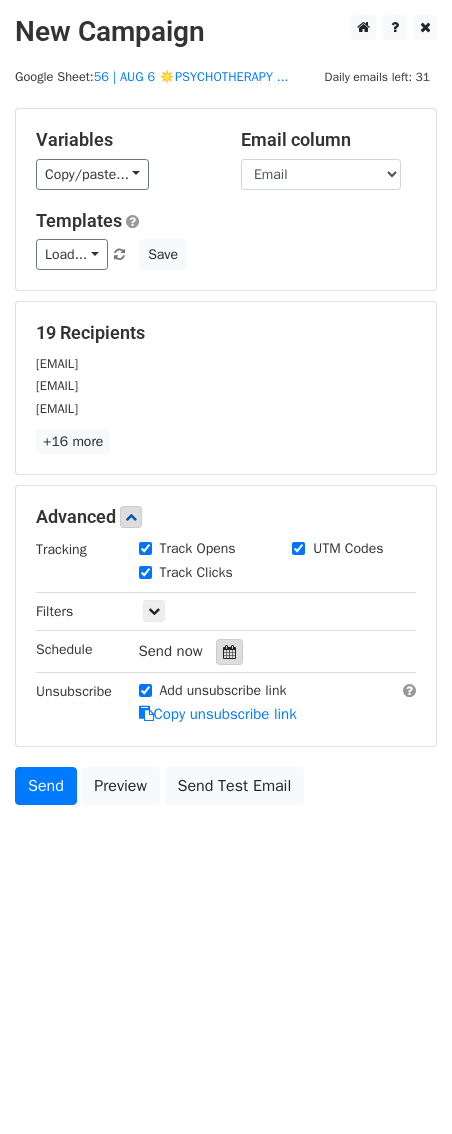 click at bounding box center [229, 652] 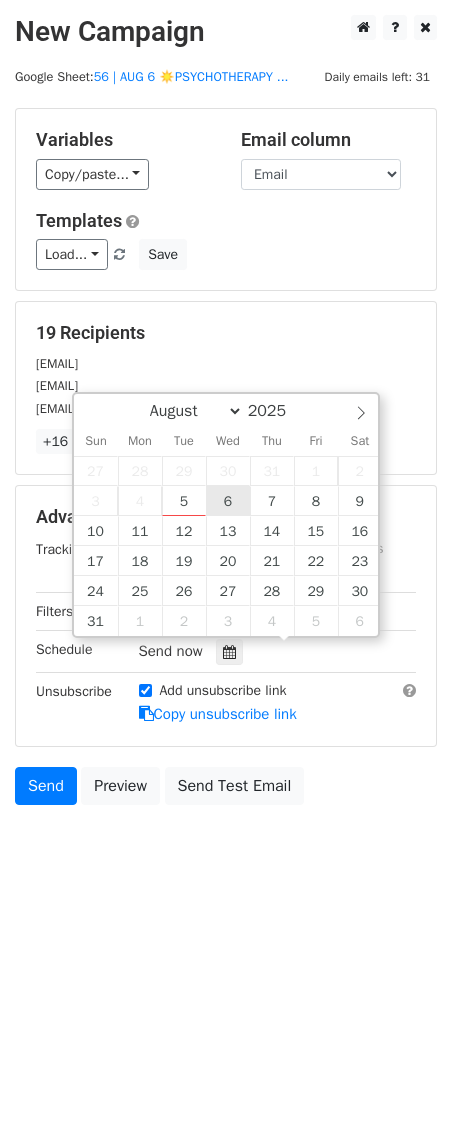 type on "2025-08-06 12:00" 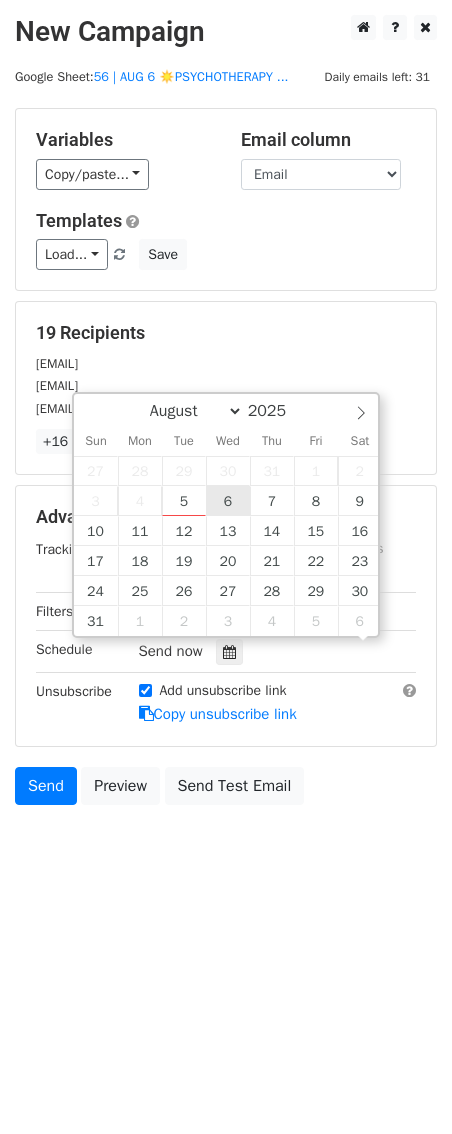 scroll, scrollTop: 1, scrollLeft: 0, axis: vertical 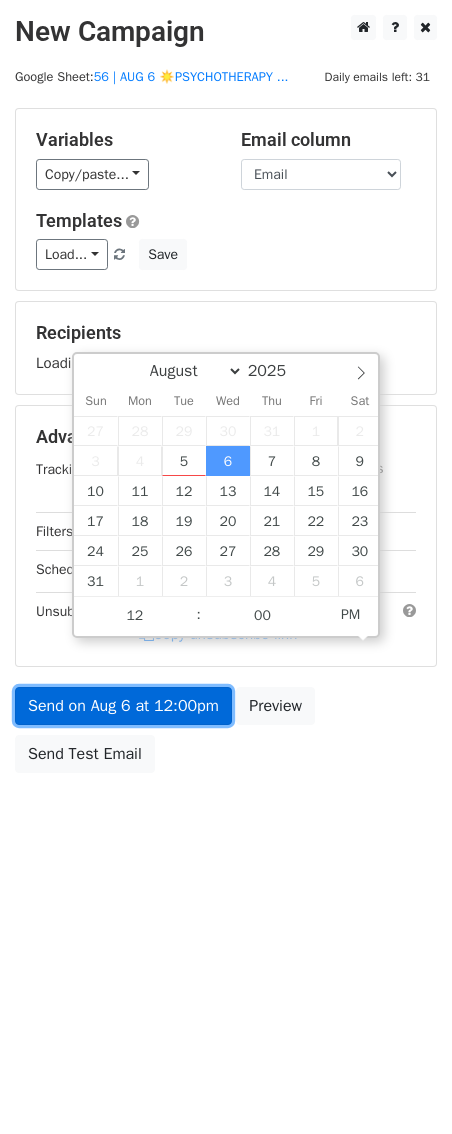 click on "Send on Aug 6 at 12:00pm" at bounding box center (123, 706) 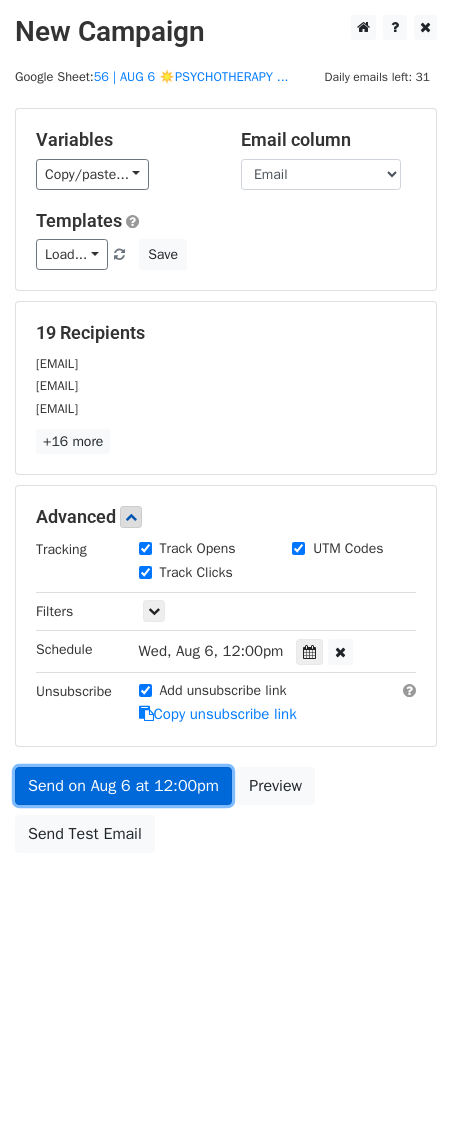 click on "Send on Aug 6 at 12:00pm" at bounding box center [123, 786] 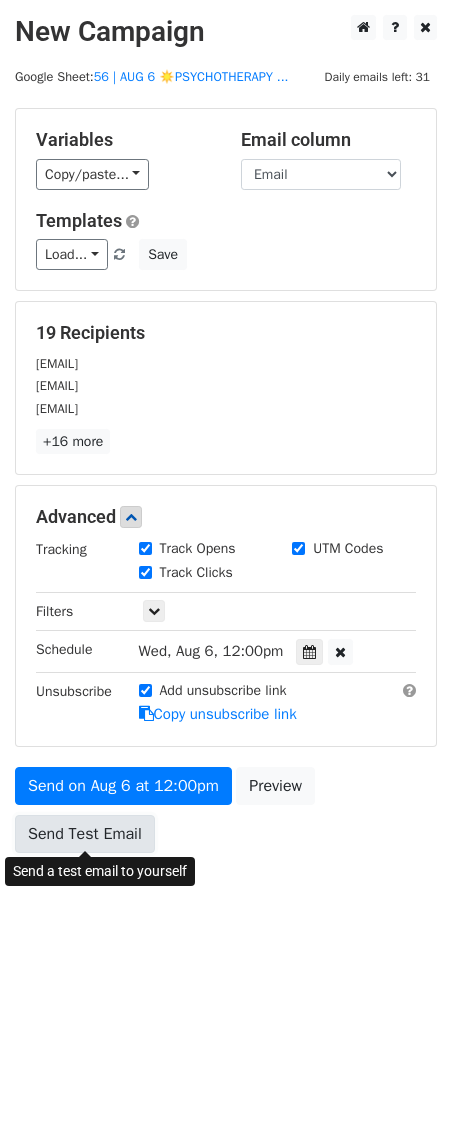 click on "Send Test Email" at bounding box center (85, 834) 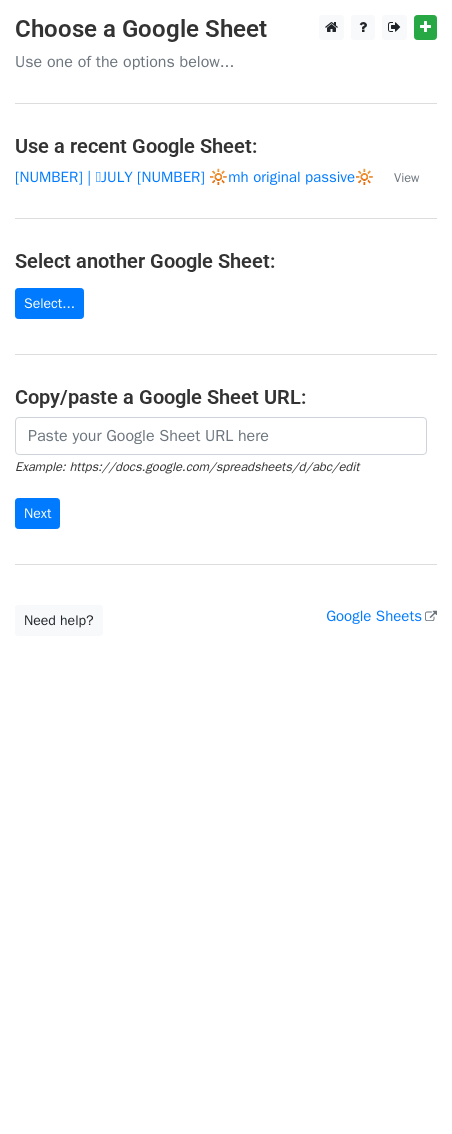scroll, scrollTop: 0, scrollLeft: 0, axis: both 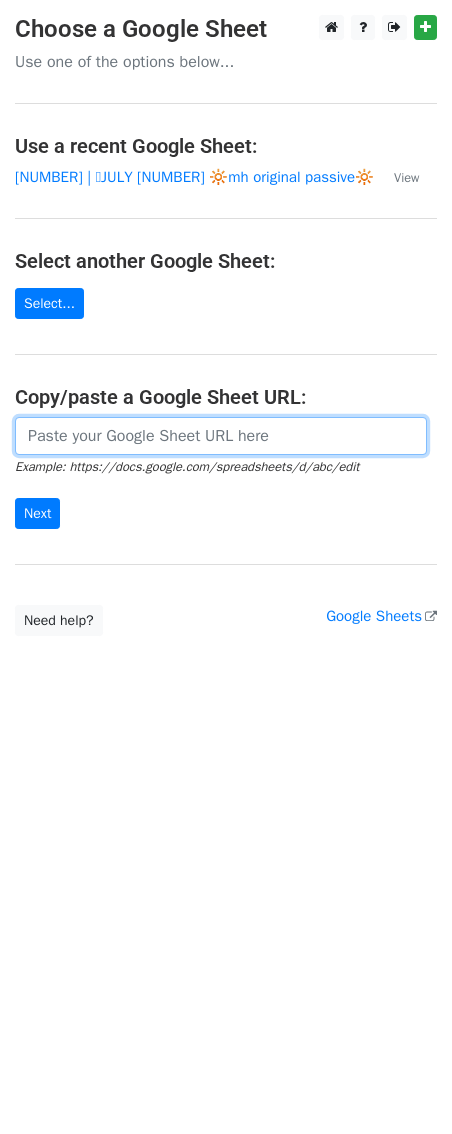 click at bounding box center [221, 436] 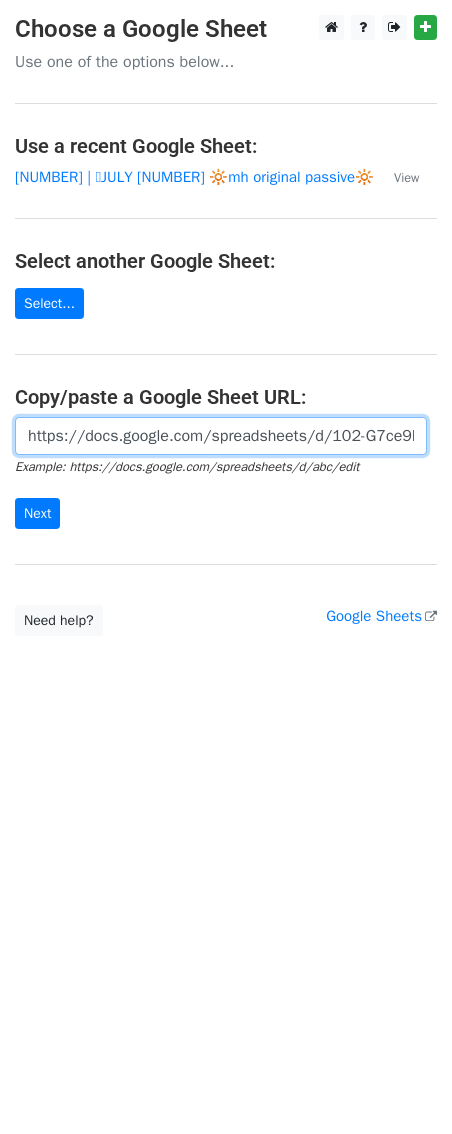 scroll, scrollTop: 0, scrollLeft: 624, axis: horizontal 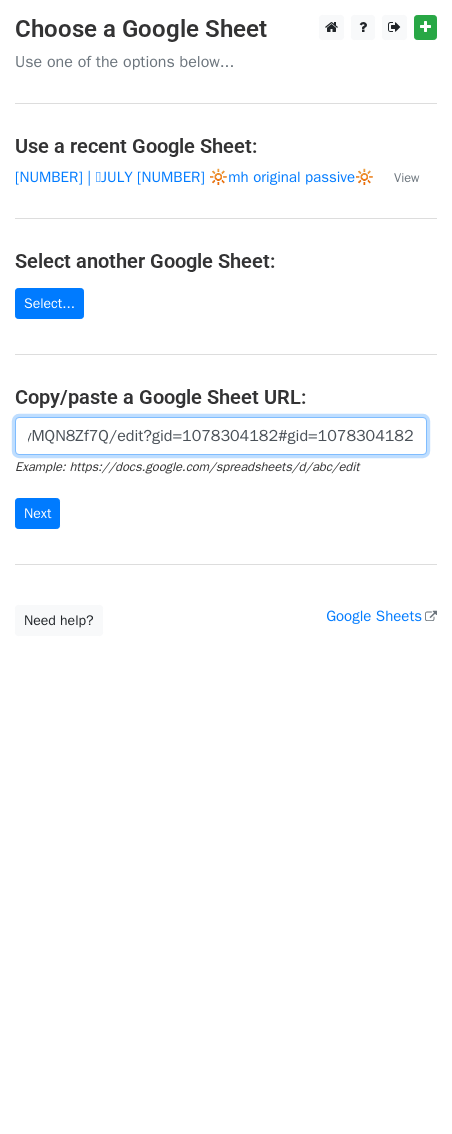 type on "https://docs.google.com/spreadsheets/d/102-G7ce9ELwgwhzr7uyL1wQX5GAHItUDAHyMQN8Zf7Q/edit?gid=1078304182#gid=1078304182" 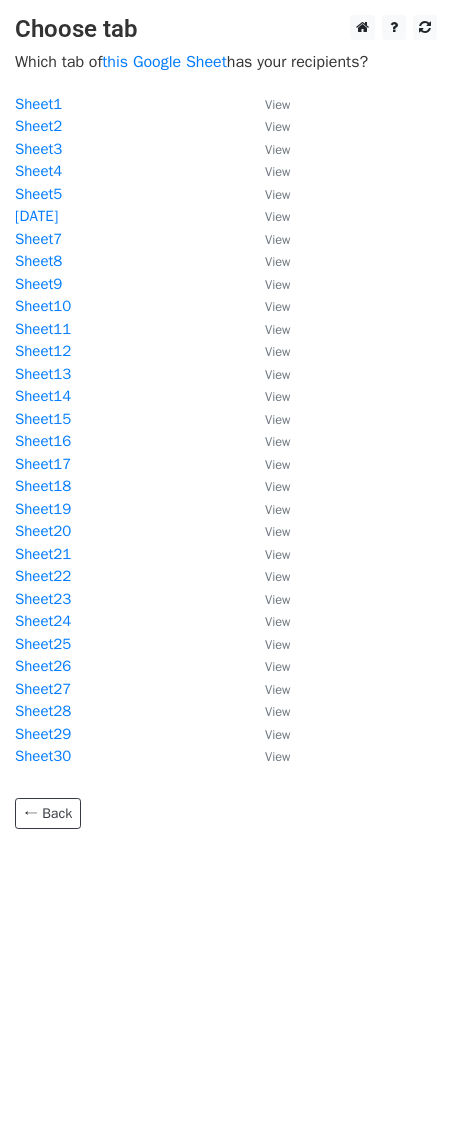 scroll, scrollTop: 0, scrollLeft: 0, axis: both 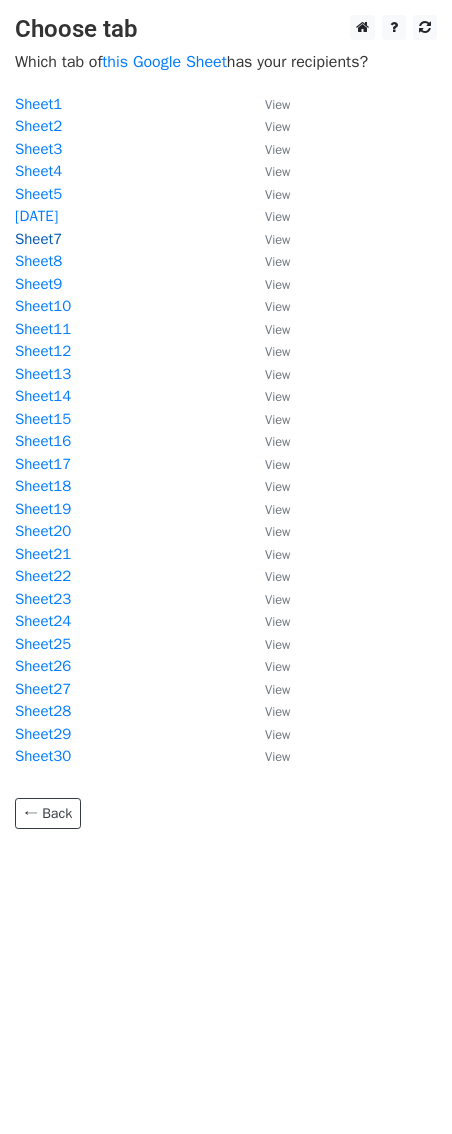 click on "Sheet7" at bounding box center [38, 239] 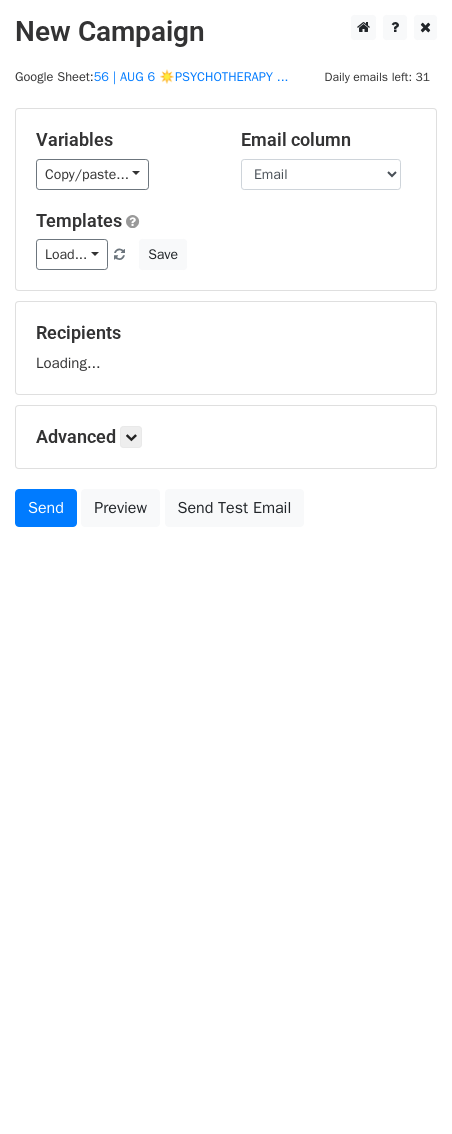 scroll, scrollTop: 0, scrollLeft: 0, axis: both 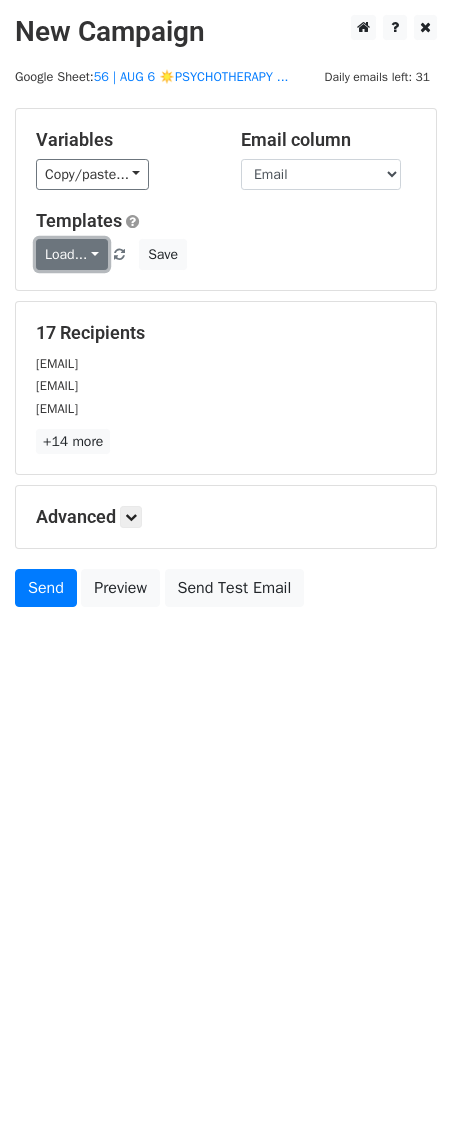 click on "Load..." at bounding box center (72, 254) 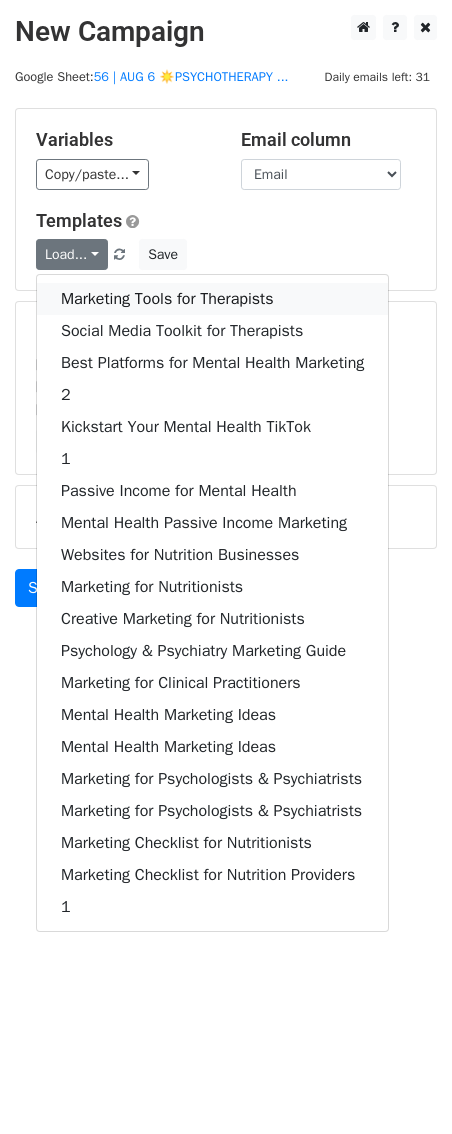click on "Marketing Tools for Therapists" at bounding box center [212, 299] 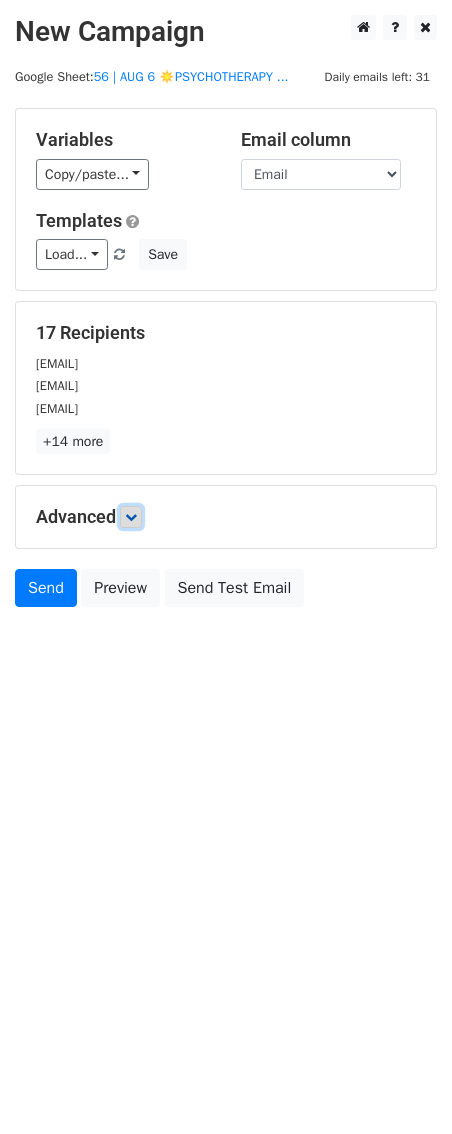 click at bounding box center [131, 517] 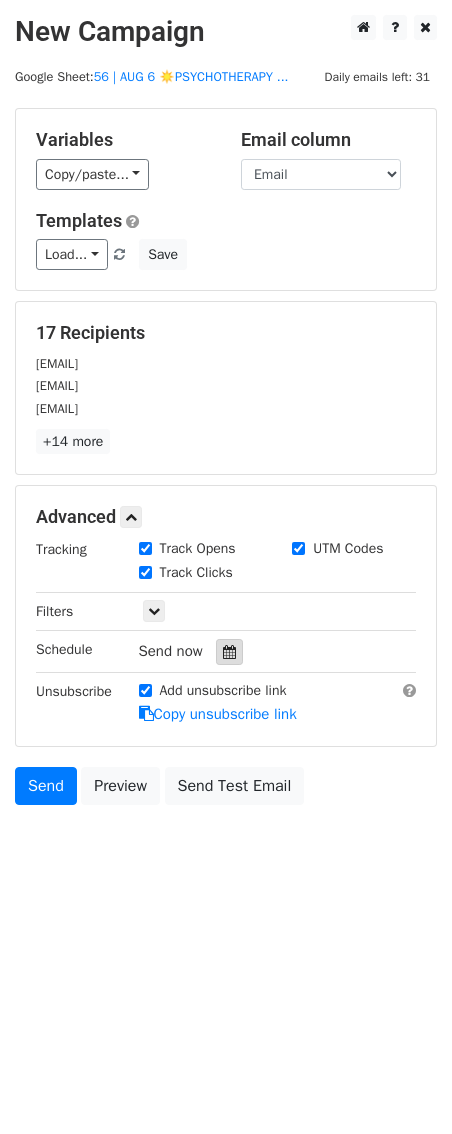 click at bounding box center [229, 652] 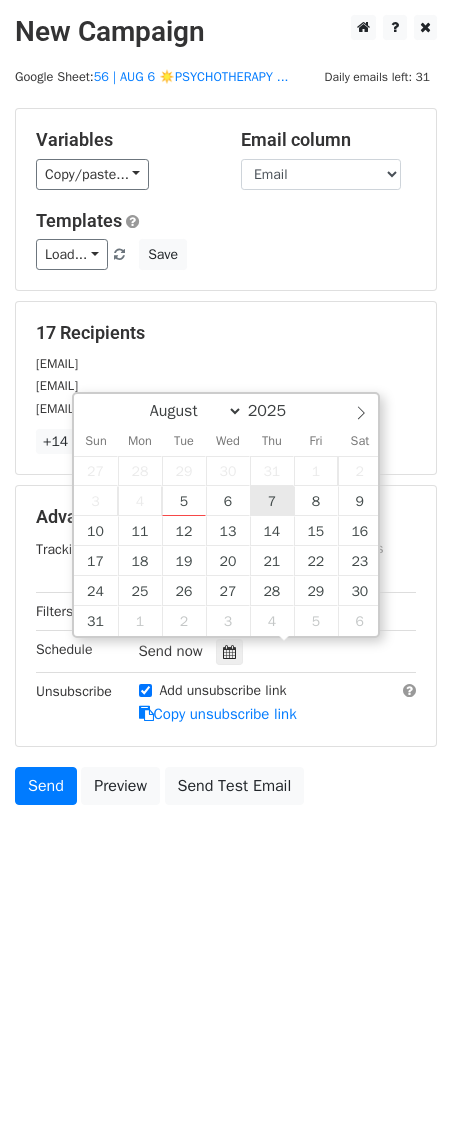 type on "2025-08-07 12:00" 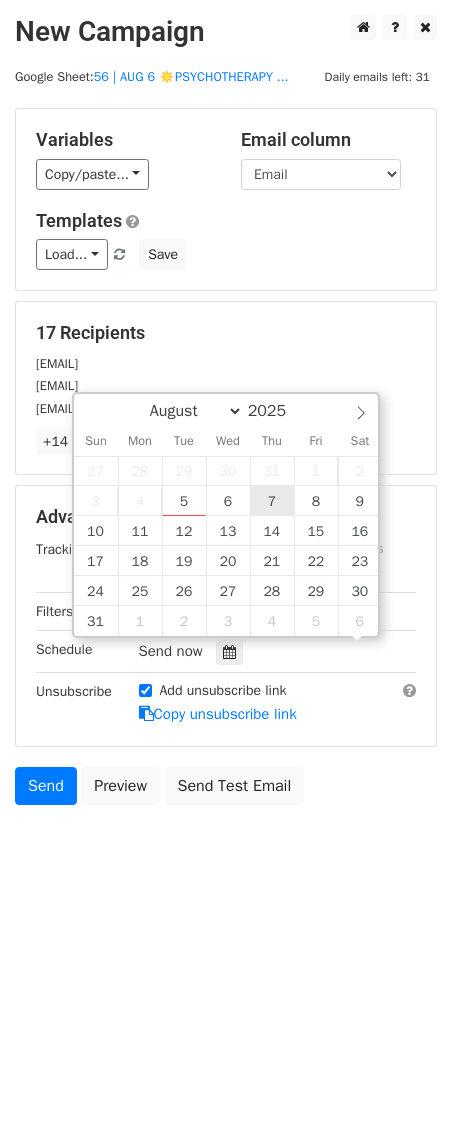 scroll, scrollTop: 1, scrollLeft: 0, axis: vertical 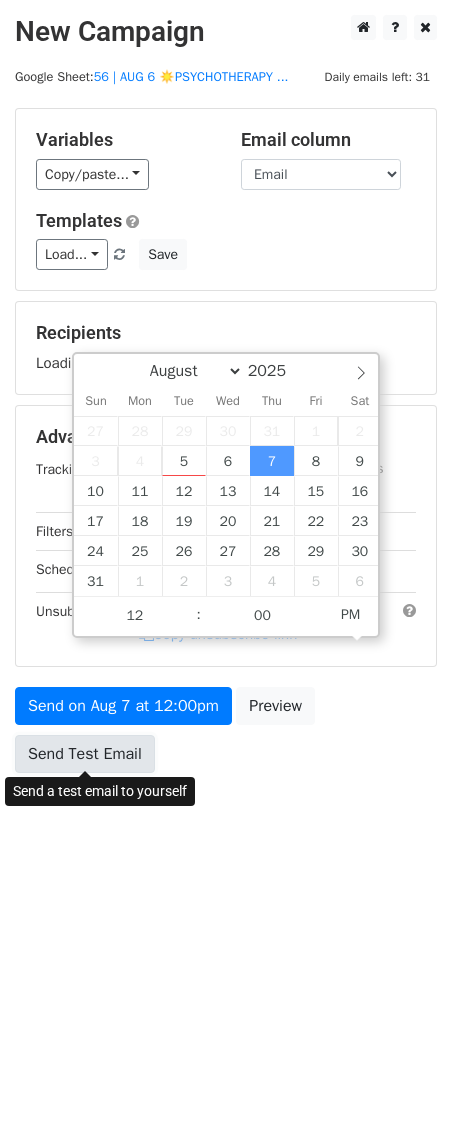 click on "Send Test Email" at bounding box center (85, 754) 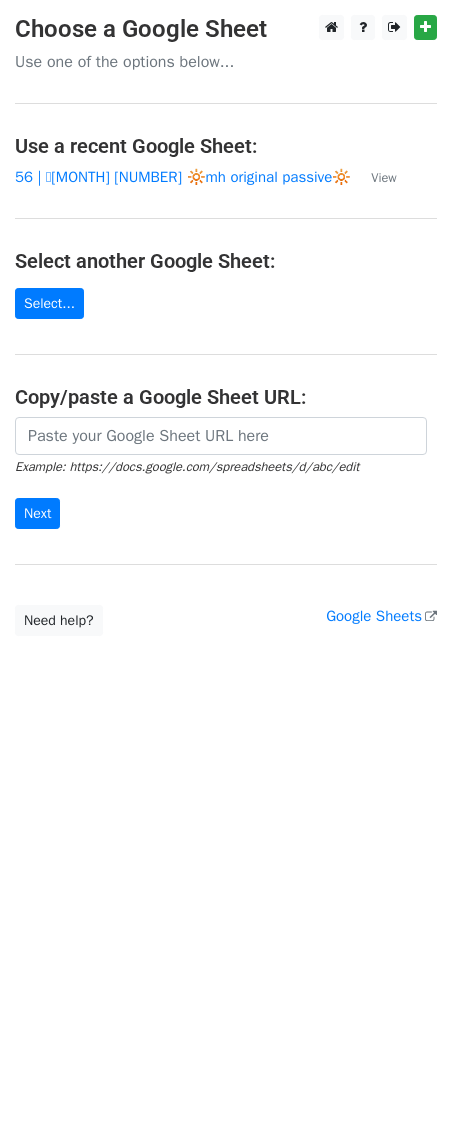 scroll, scrollTop: 0, scrollLeft: 0, axis: both 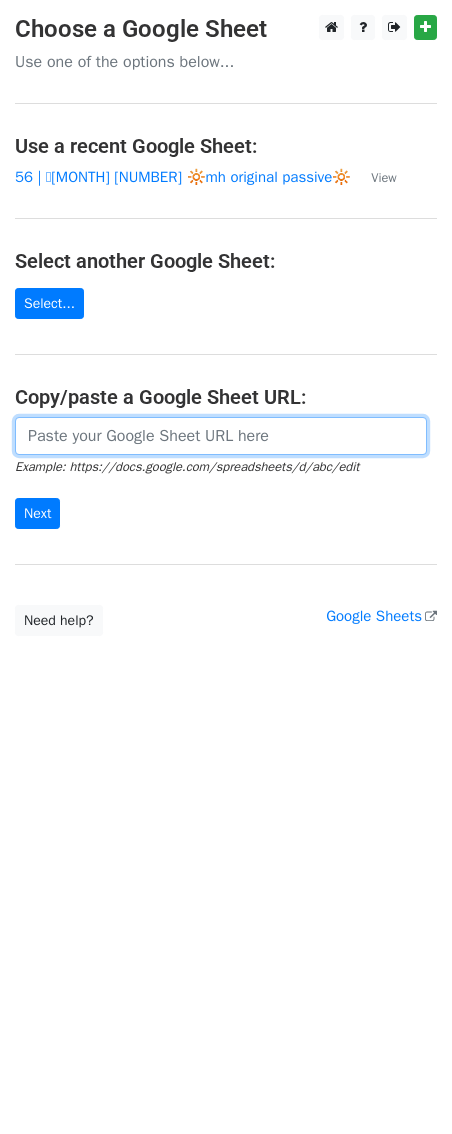 click at bounding box center [221, 436] 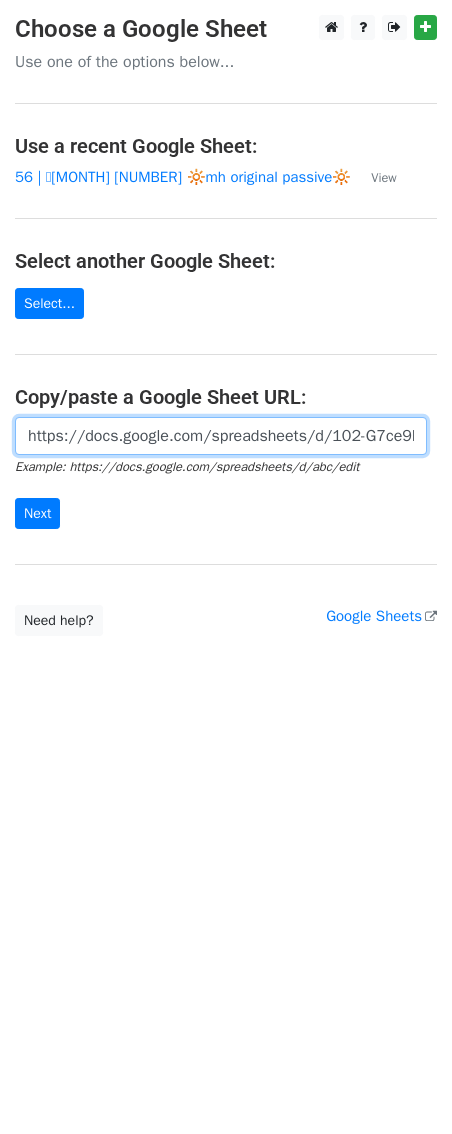 scroll, scrollTop: 0, scrollLeft: 624, axis: horizontal 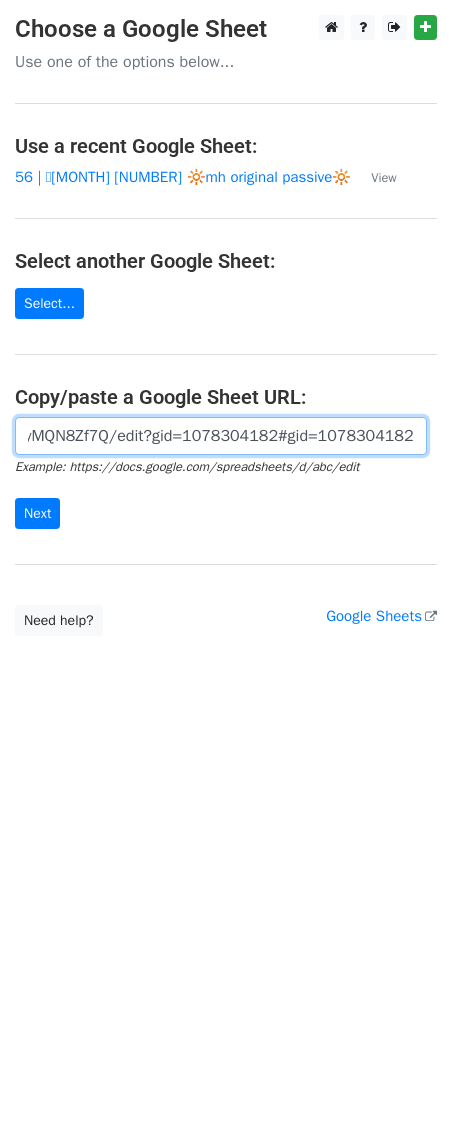 type on "https://docs.google.com/spreadsheets/d/102-G7ce9ELwgwhzr7uyL1wQX5GAHItUDAHyMQN8Zf7Q/edit?gid=1078304182#gid=1078304182" 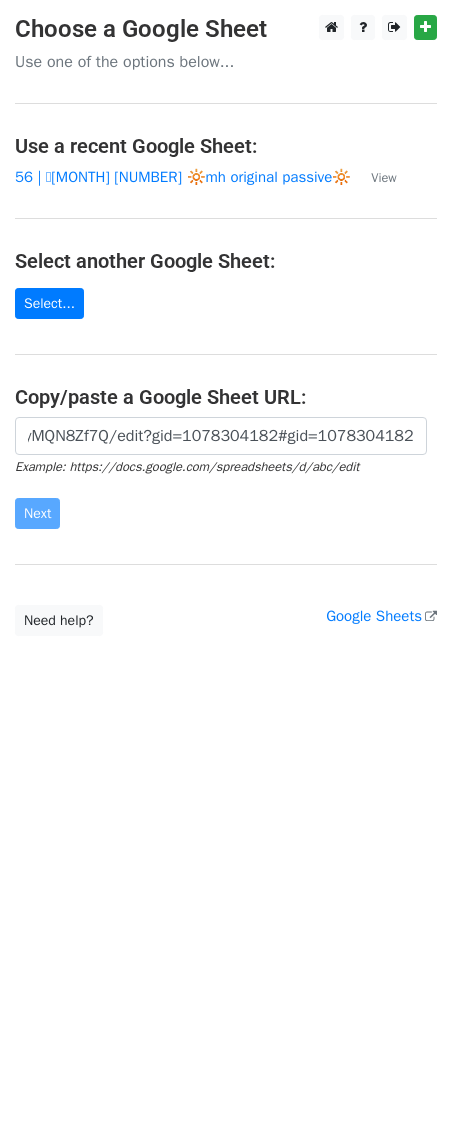scroll, scrollTop: 0, scrollLeft: 0, axis: both 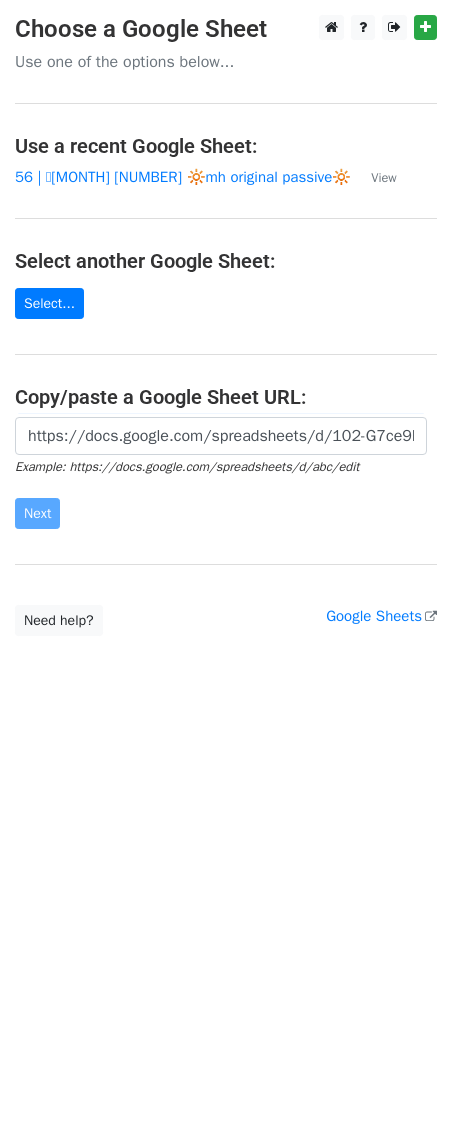 click on "Example:
https://docs.google.com/spreadsheets/d/abc/edit" at bounding box center (187, 467) 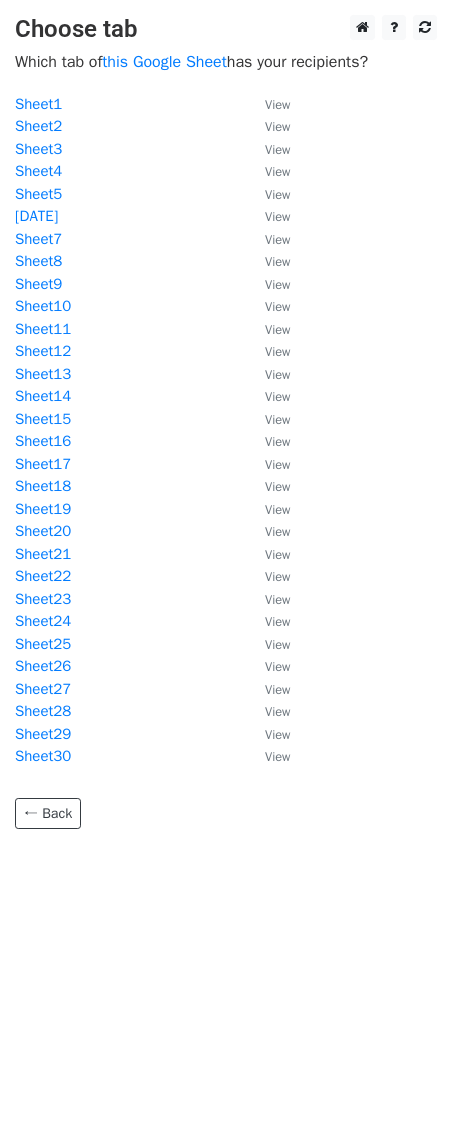 scroll, scrollTop: 0, scrollLeft: 0, axis: both 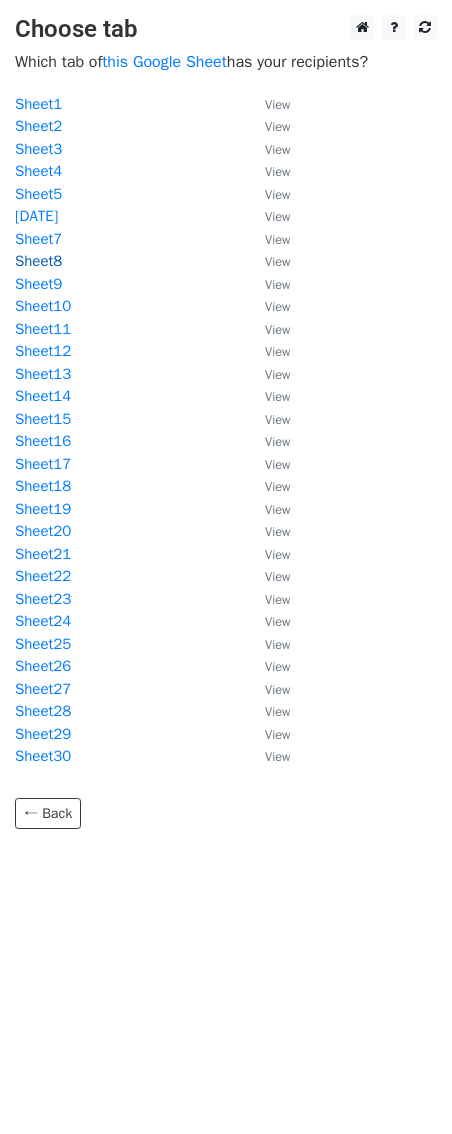 click on "Sheet8" at bounding box center (38, 261) 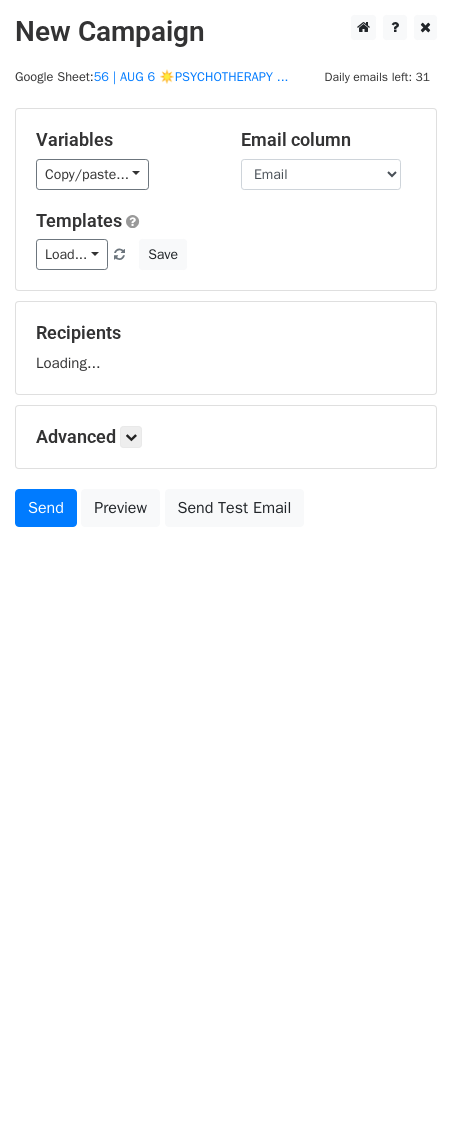 scroll, scrollTop: 0, scrollLeft: 0, axis: both 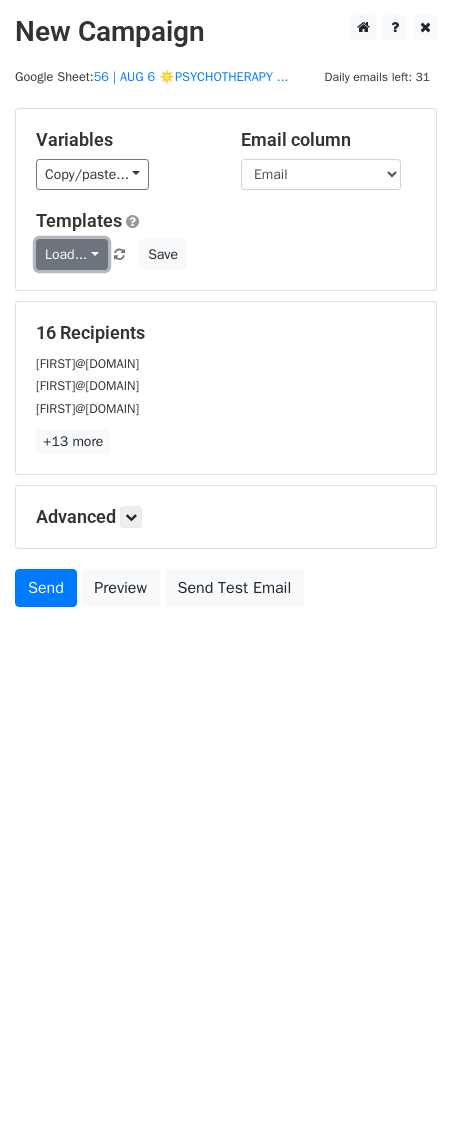 click on "Load..." at bounding box center (72, 254) 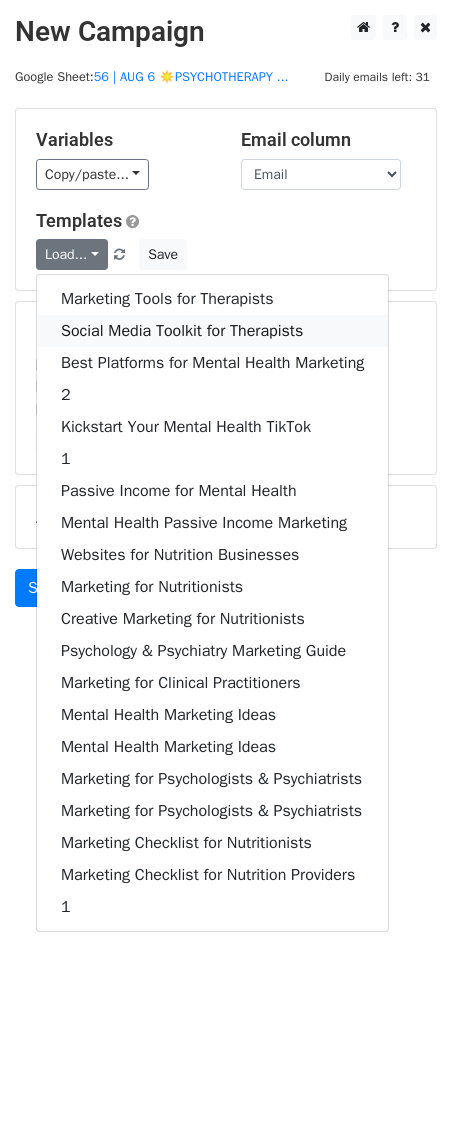 click on "Social Media Toolkit for Therapists" at bounding box center [212, 331] 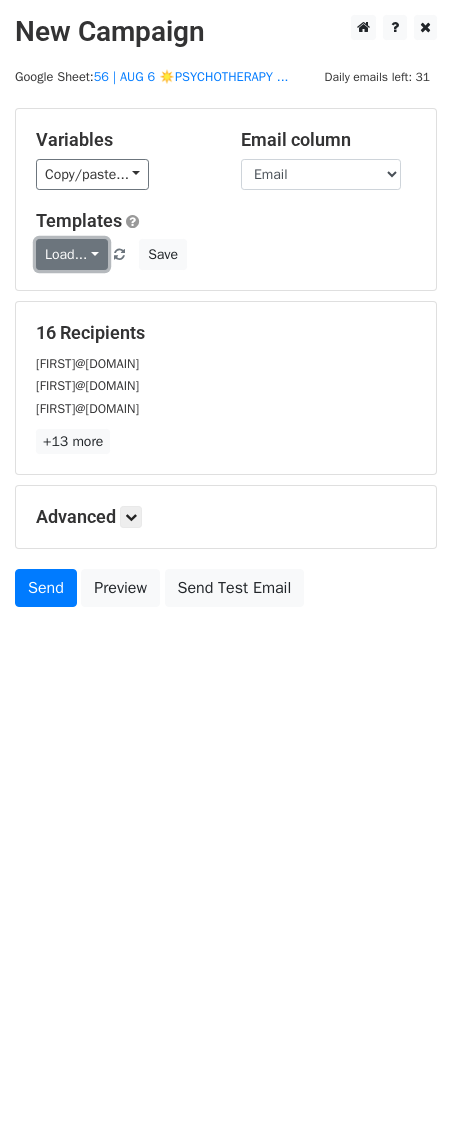 click on "Load..." at bounding box center (72, 254) 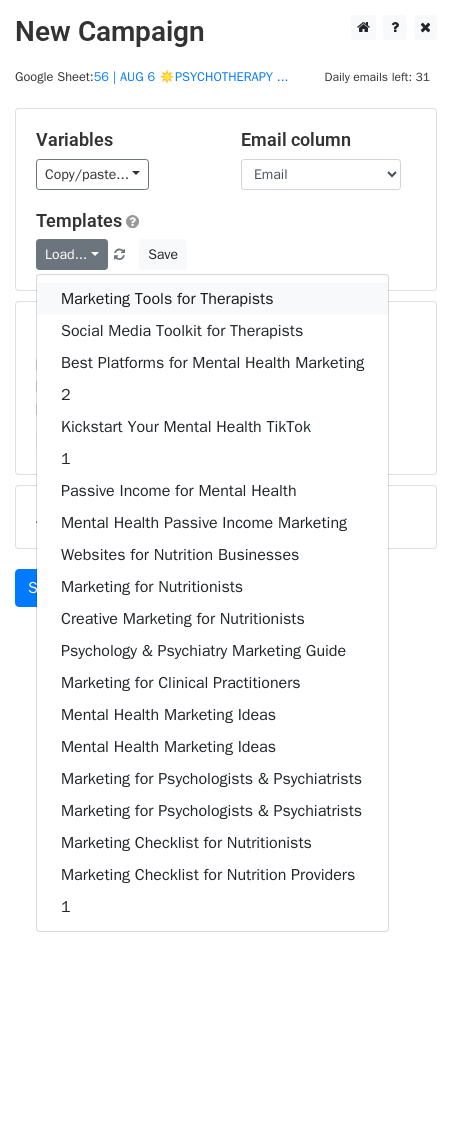 click on "Marketing Tools for Therapists" at bounding box center [212, 299] 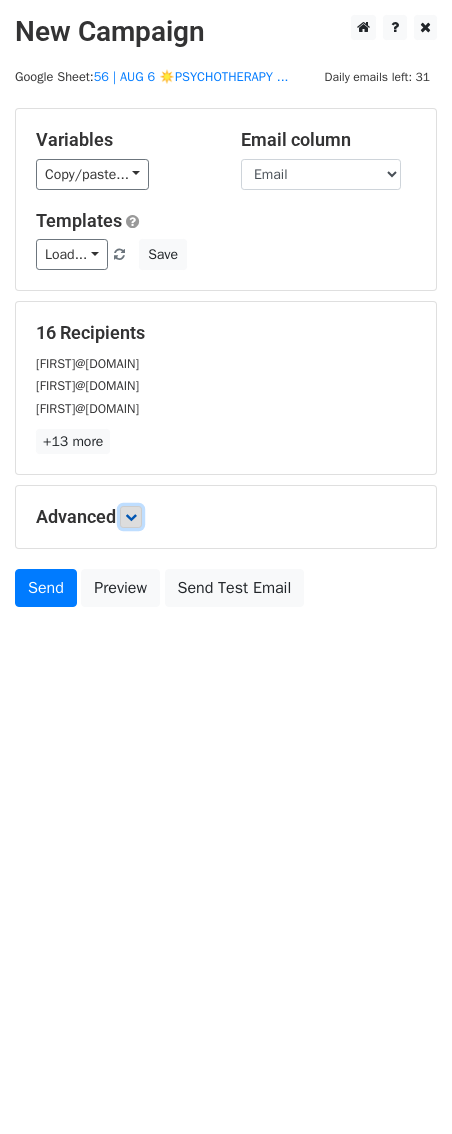 click at bounding box center (131, 517) 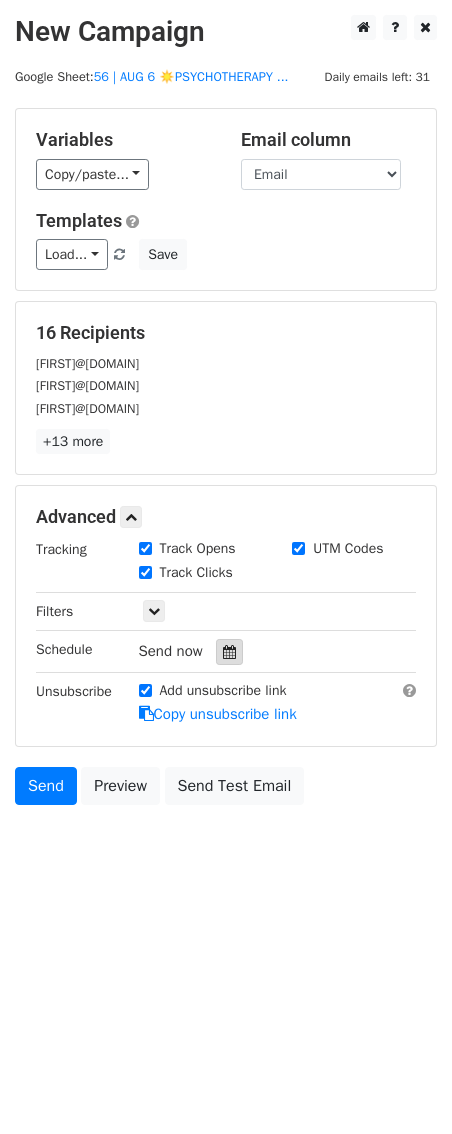 click at bounding box center (229, 652) 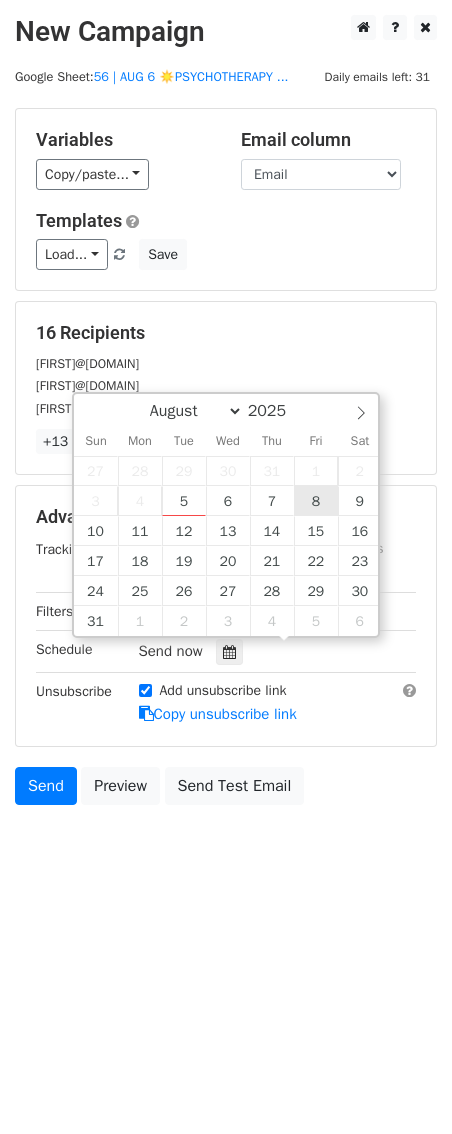 type on "2025-08-08 12:00" 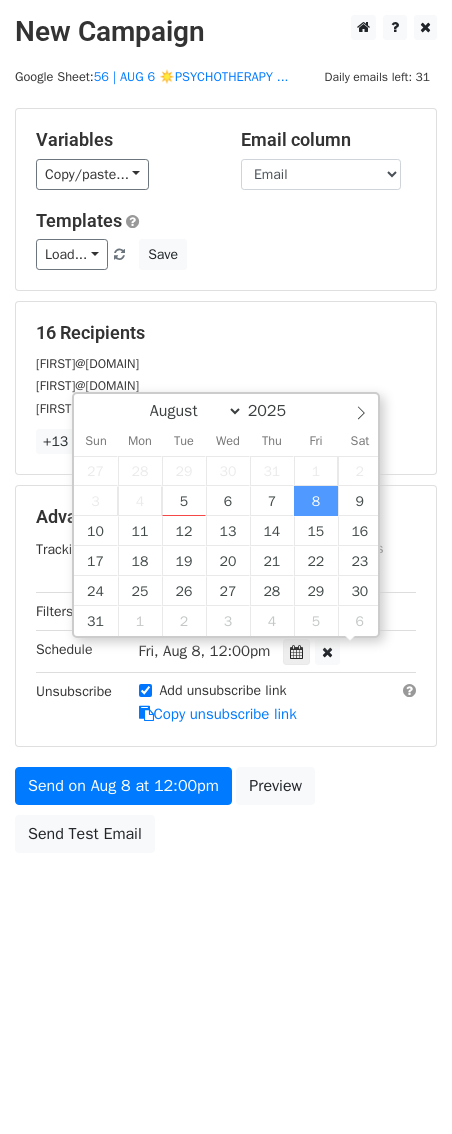 scroll, scrollTop: 1, scrollLeft: 0, axis: vertical 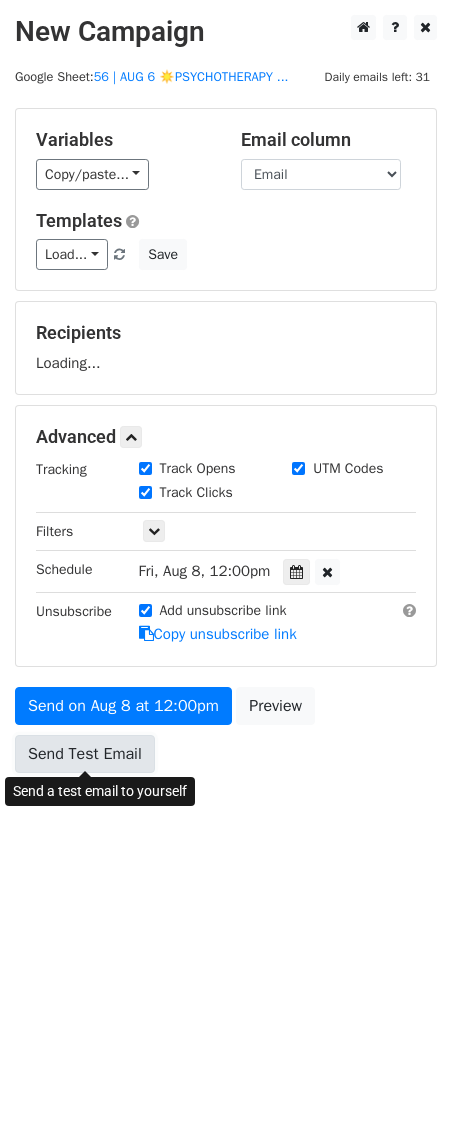 click on "Send Test Email" at bounding box center [85, 754] 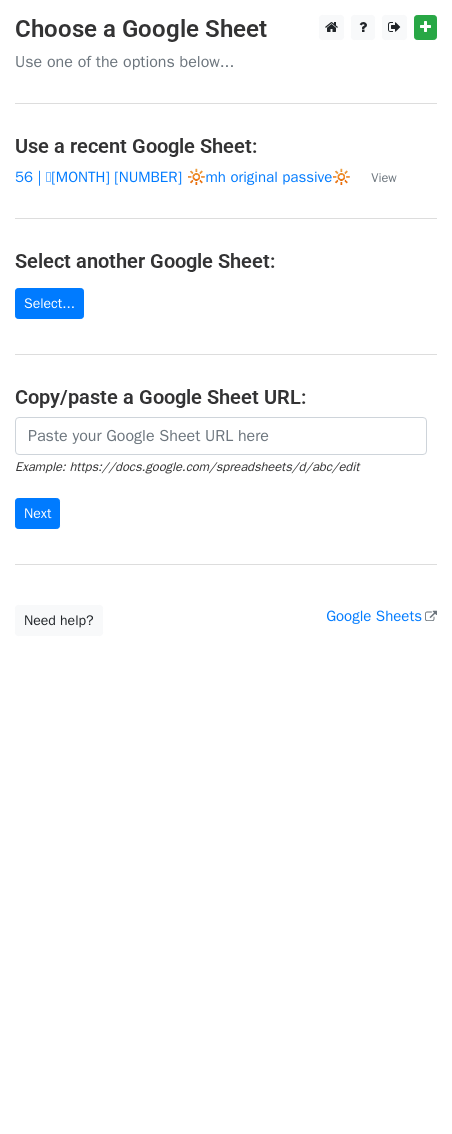 scroll, scrollTop: 0, scrollLeft: 0, axis: both 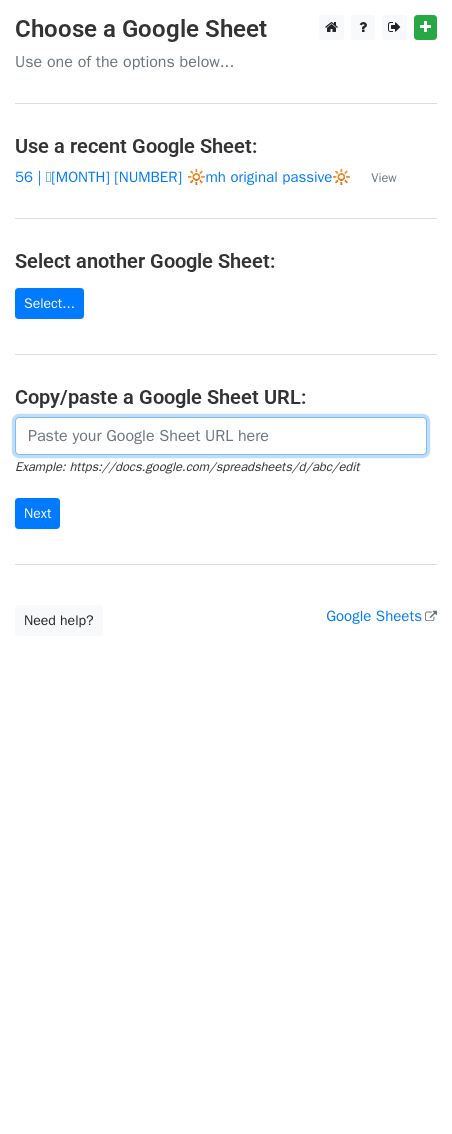 click at bounding box center [221, 436] 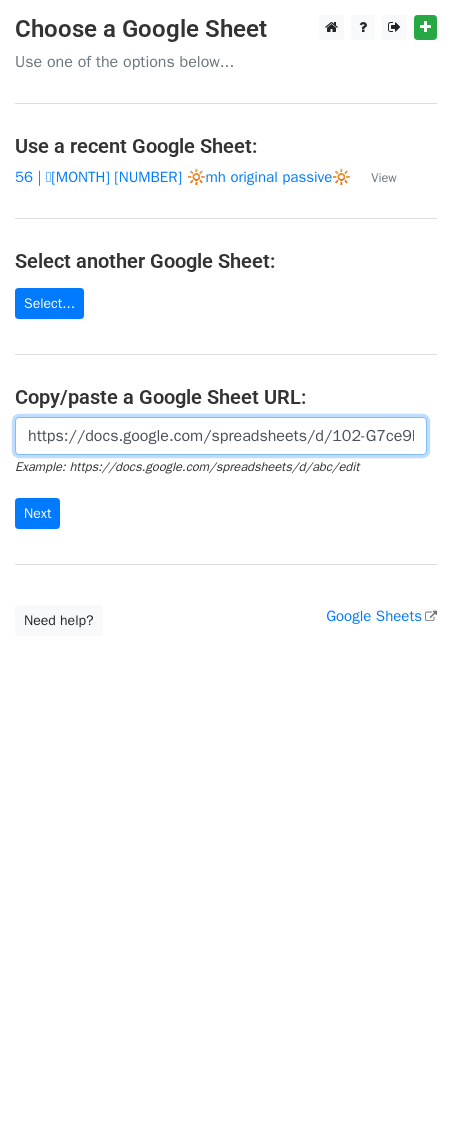 scroll, scrollTop: 0, scrollLeft: 624, axis: horizontal 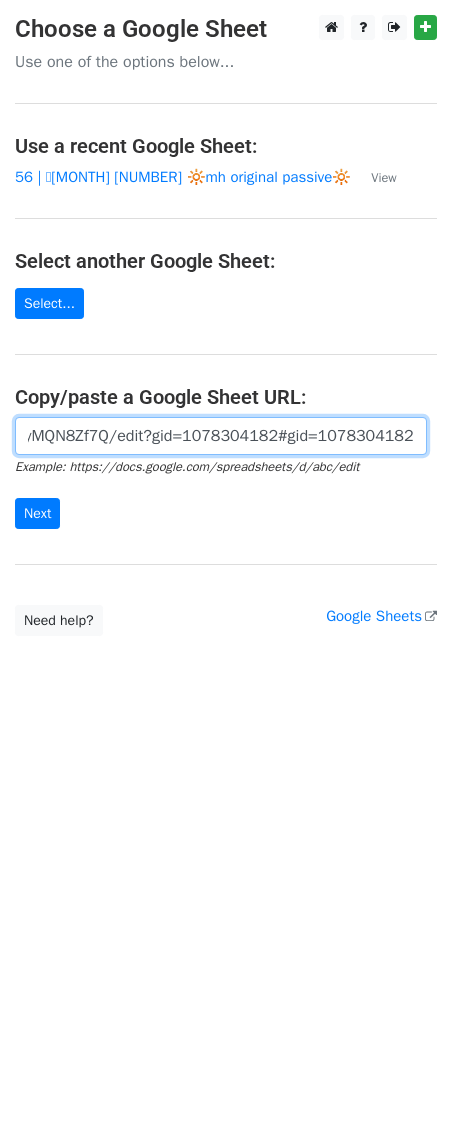 type on "https://docs.google.com/spreadsheets/d/102-G7ce9ELwgwhzr7uyL1wQX5GAHItUDAHyMQN8Zf7Q/edit?gid=1078304182#gid=1078304182" 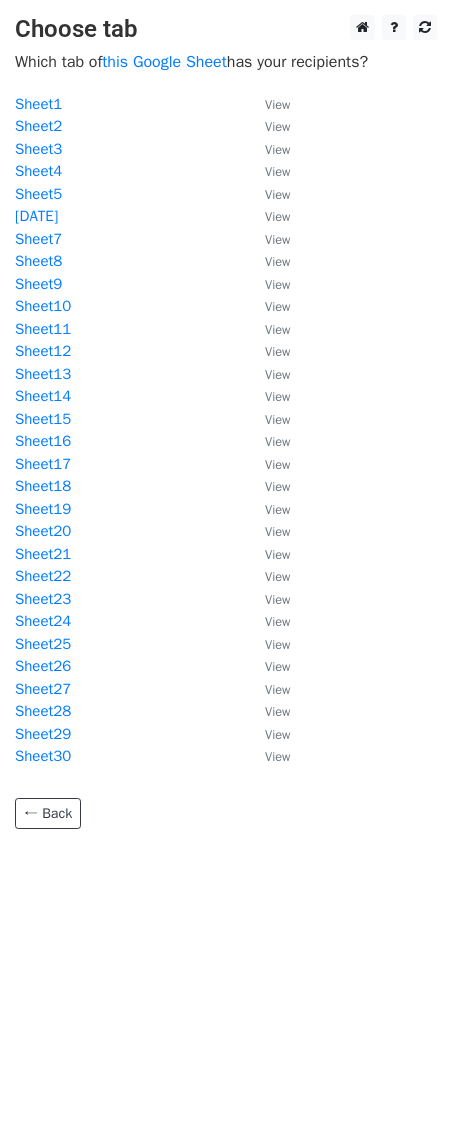 scroll, scrollTop: 0, scrollLeft: 0, axis: both 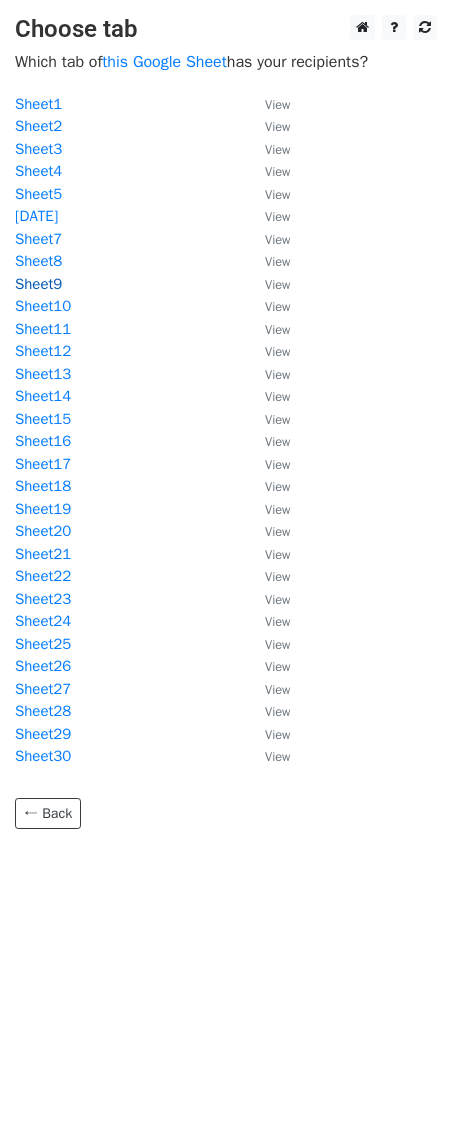click on "Sheet9" at bounding box center (38, 284) 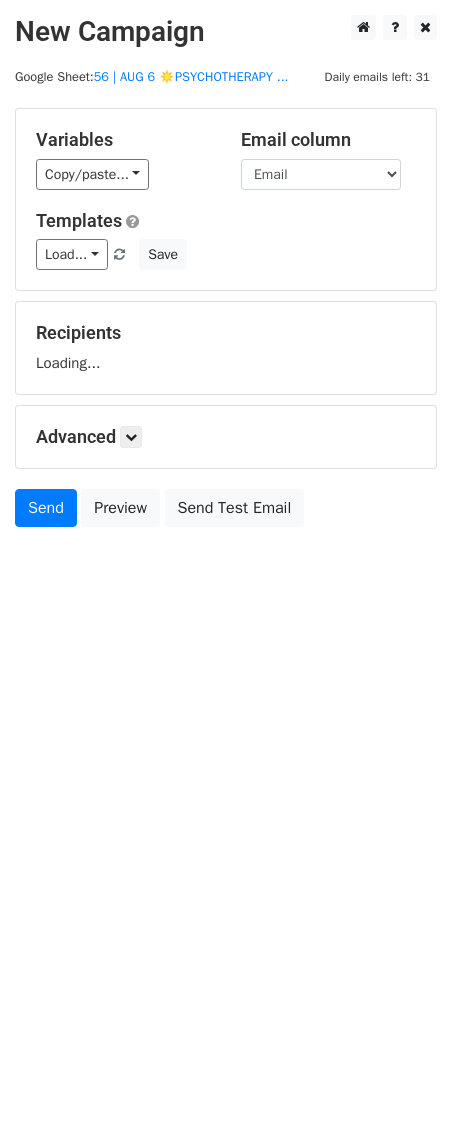 scroll, scrollTop: 0, scrollLeft: 0, axis: both 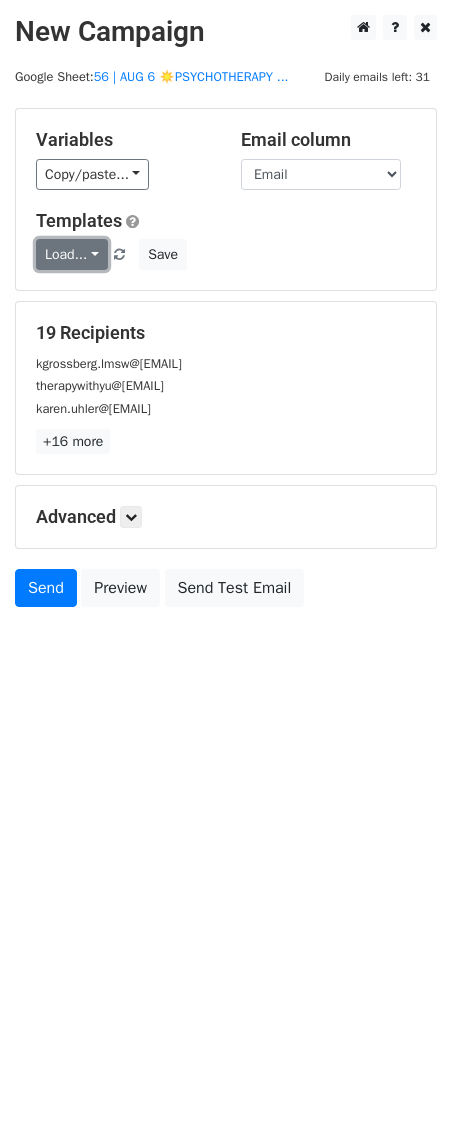 click on "Load..." at bounding box center [72, 254] 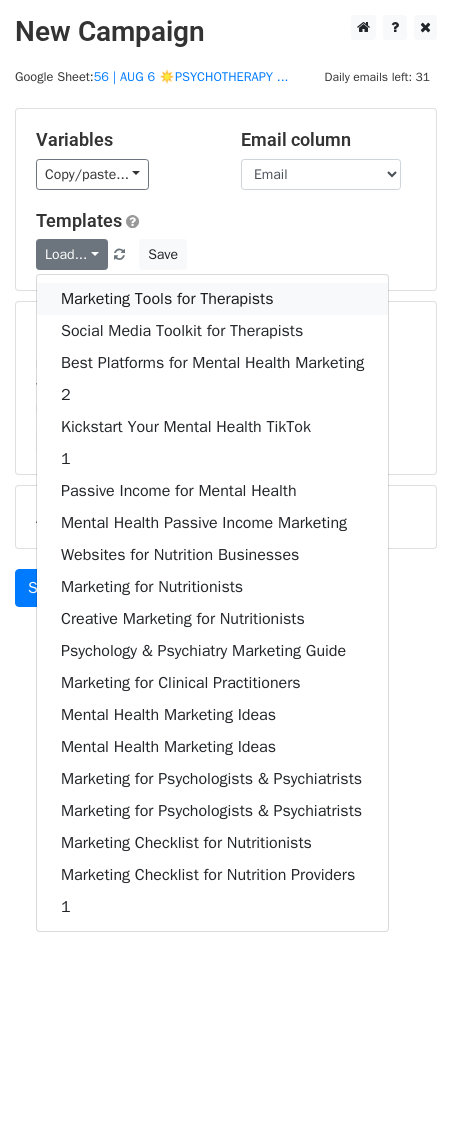 click on "Marketing Tools for Therapists" at bounding box center [212, 299] 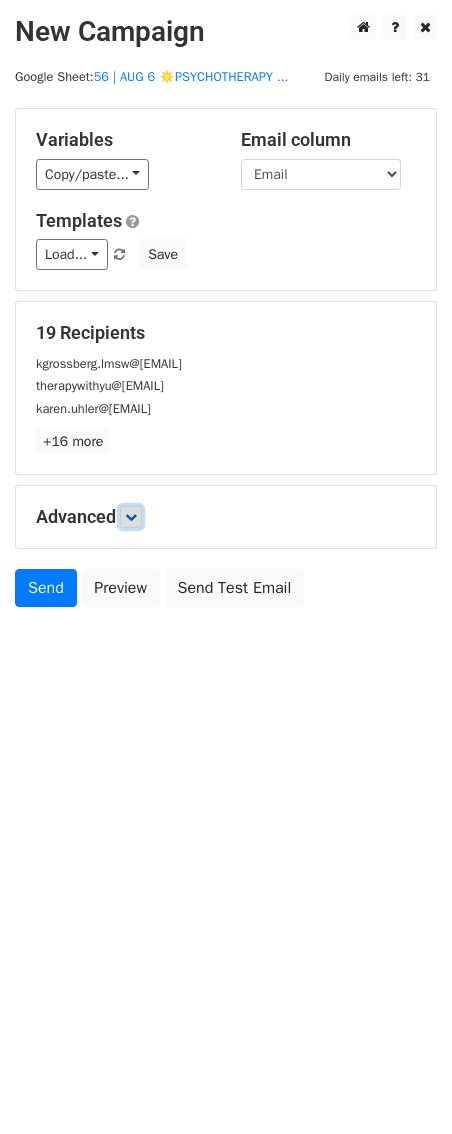 click at bounding box center (131, 517) 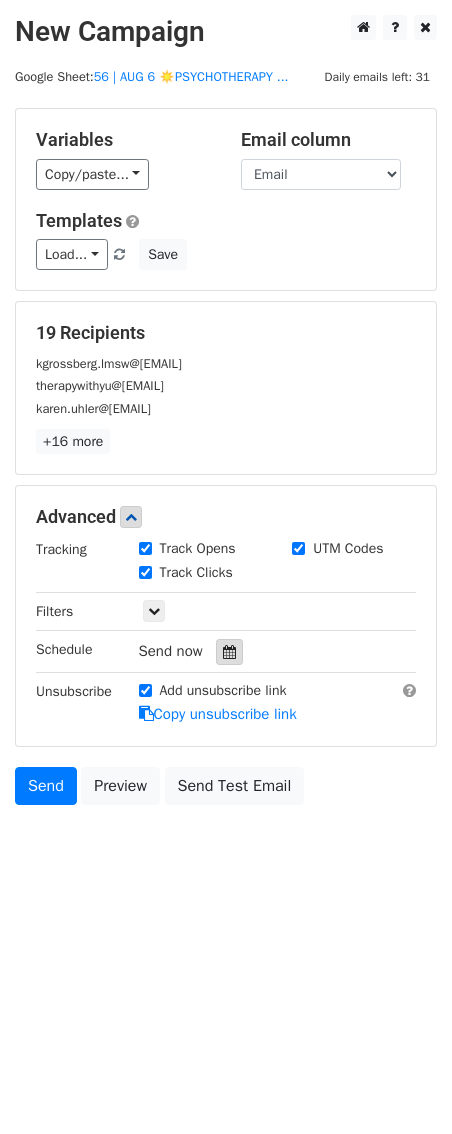 click at bounding box center (229, 652) 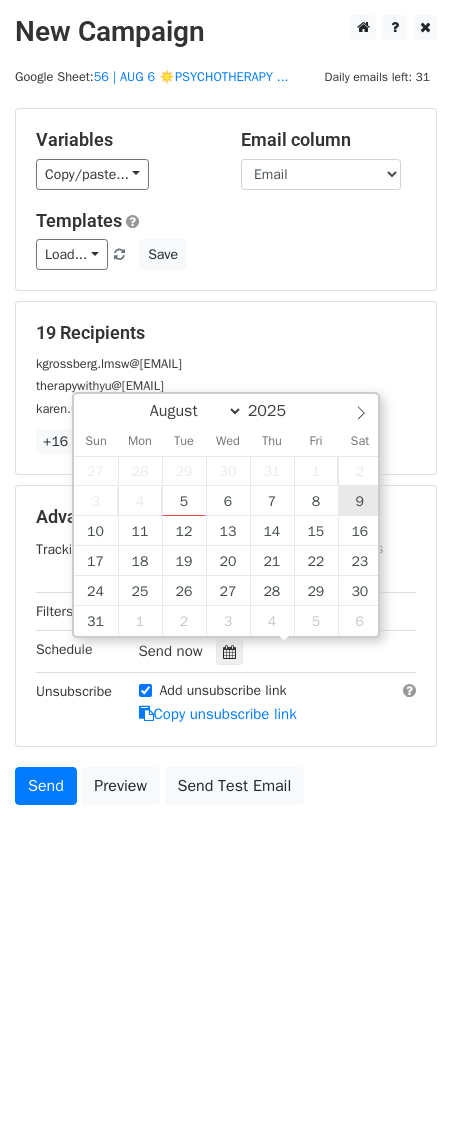 type on "2025-08-09 12:00" 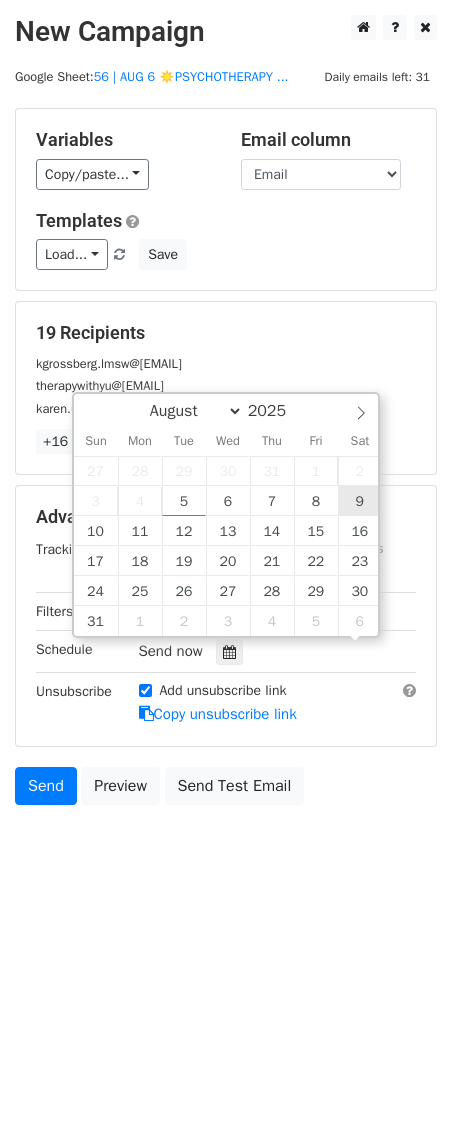 scroll, scrollTop: 1, scrollLeft: 0, axis: vertical 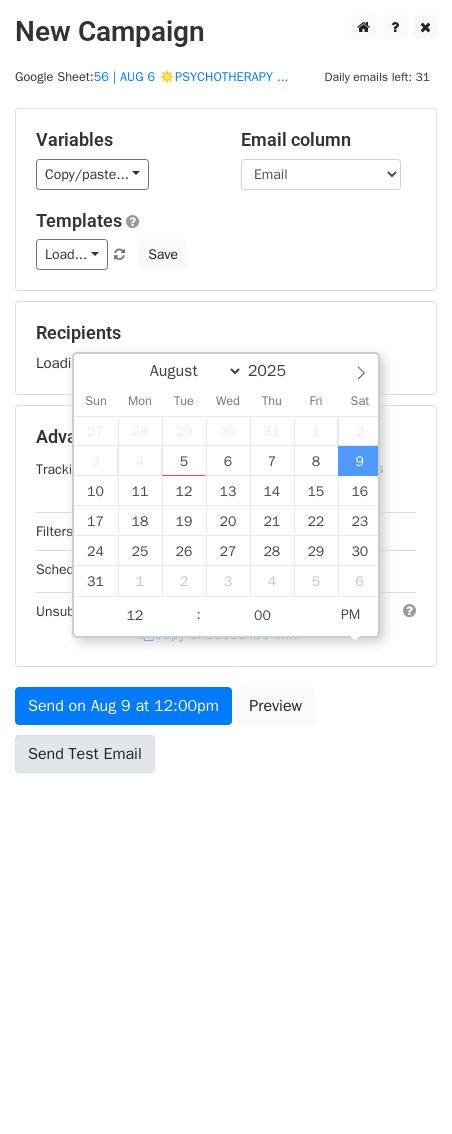 click on "Send Test Email" at bounding box center (85, 754) 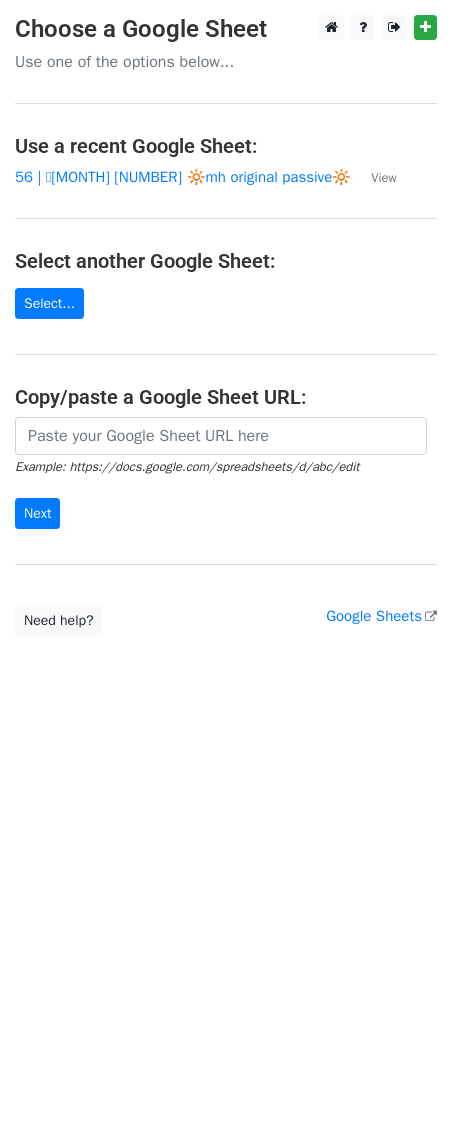 scroll, scrollTop: 0, scrollLeft: 0, axis: both 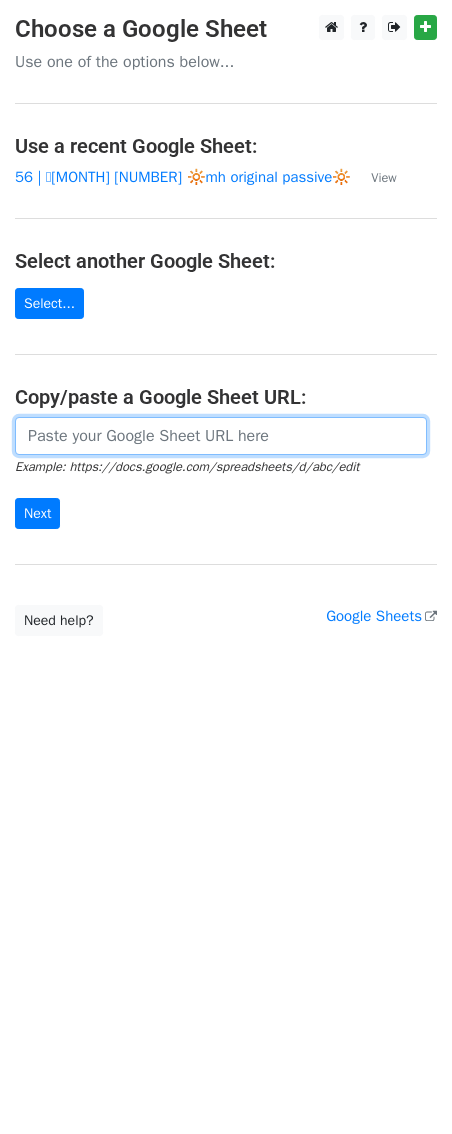 click at bounding box center [221, 436] 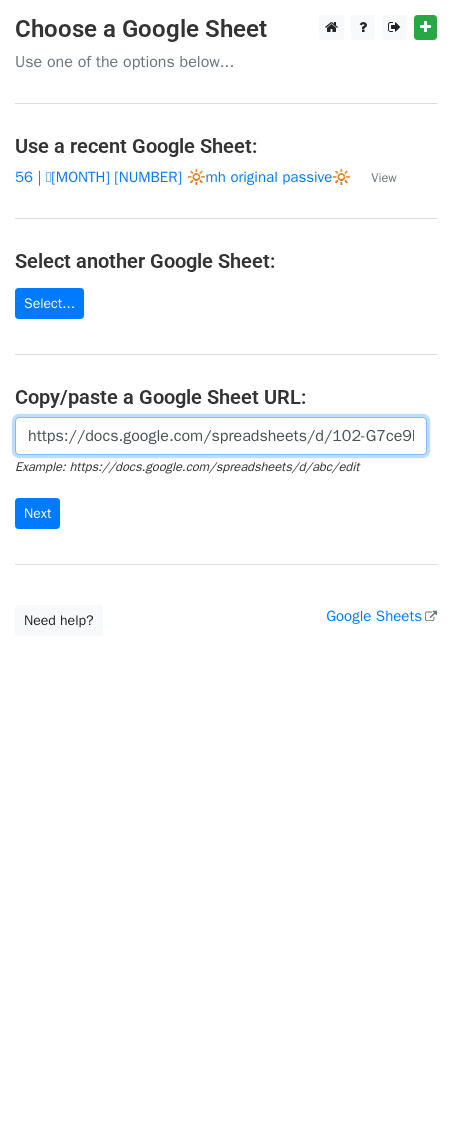 scroll, scrollTop: 0, scrollLeft: 624, axis: horizontal 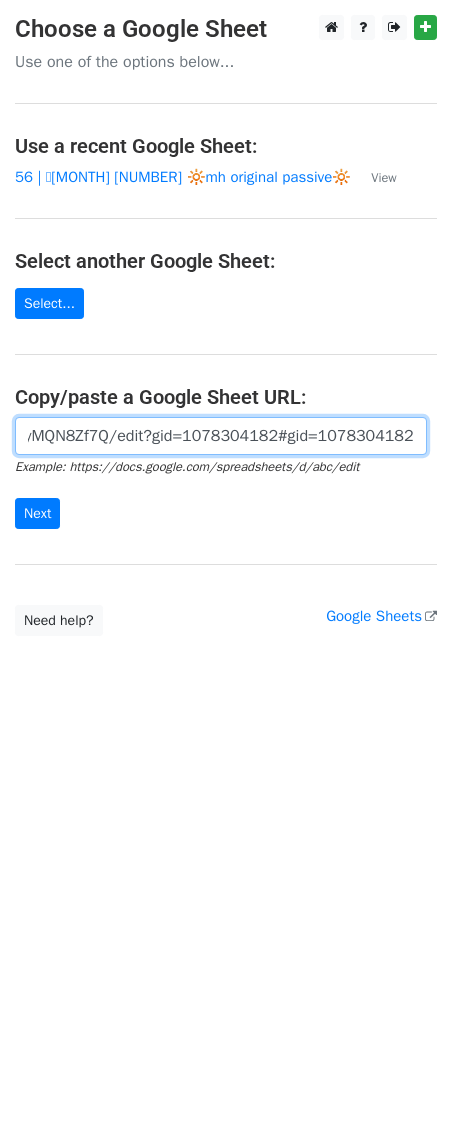 type on "https://docs.google.com/spreadsheets/d/102-G7ce9ELwgwhzr7uyL1wQX5GAHItUDAHyMQN8Zf7Q/edit?gid=1078304182#gid=1078304182" 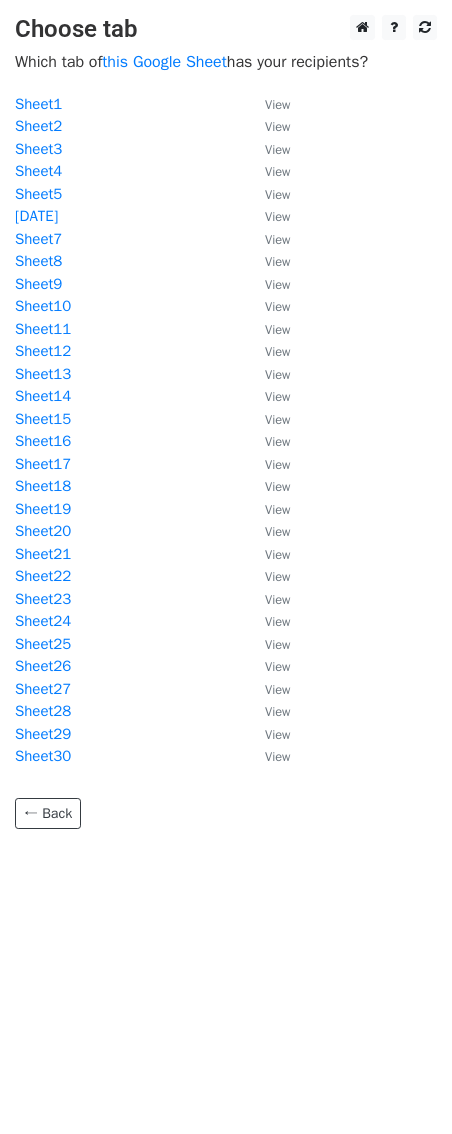 scroll, scrollTop: 0, scrollLeft: 0, axis: both 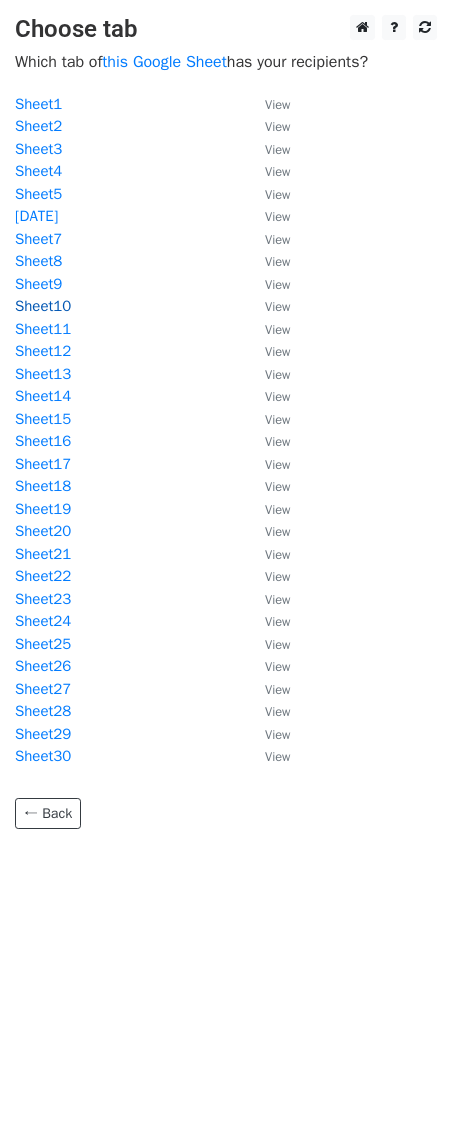 click on "Sheet10" at bounding box center (43, 306) 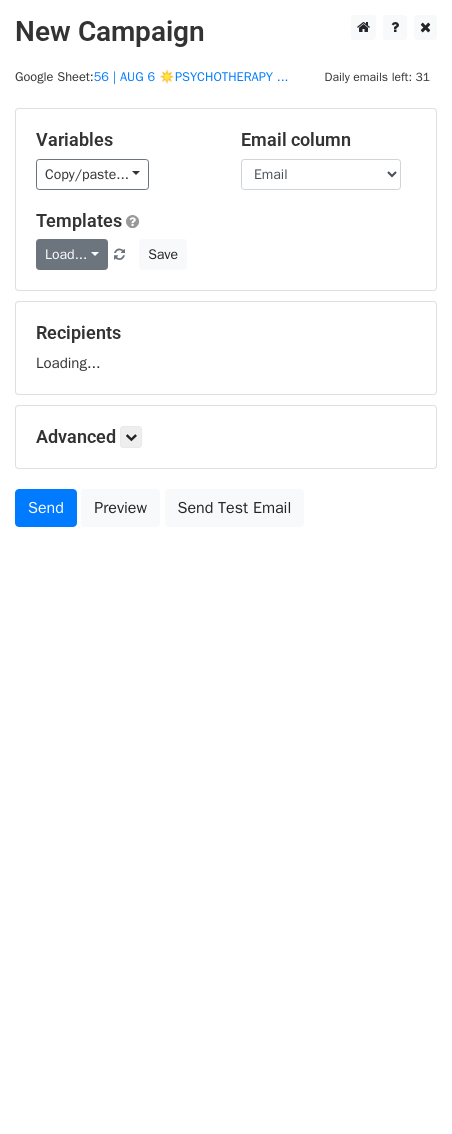 scroll, scrollTop: 0, scrollLeft: 0, axis: both 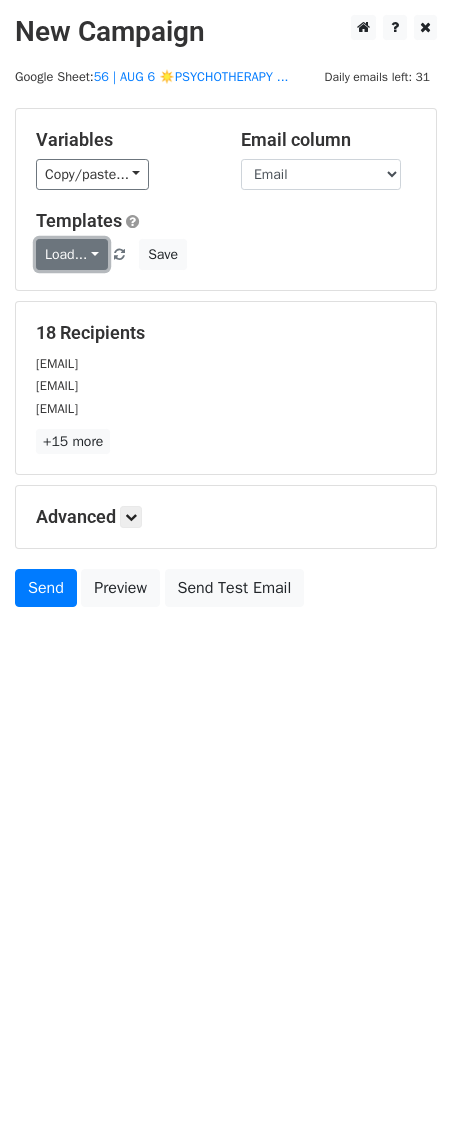 click on "Load..." at bounding box center (72, 254) 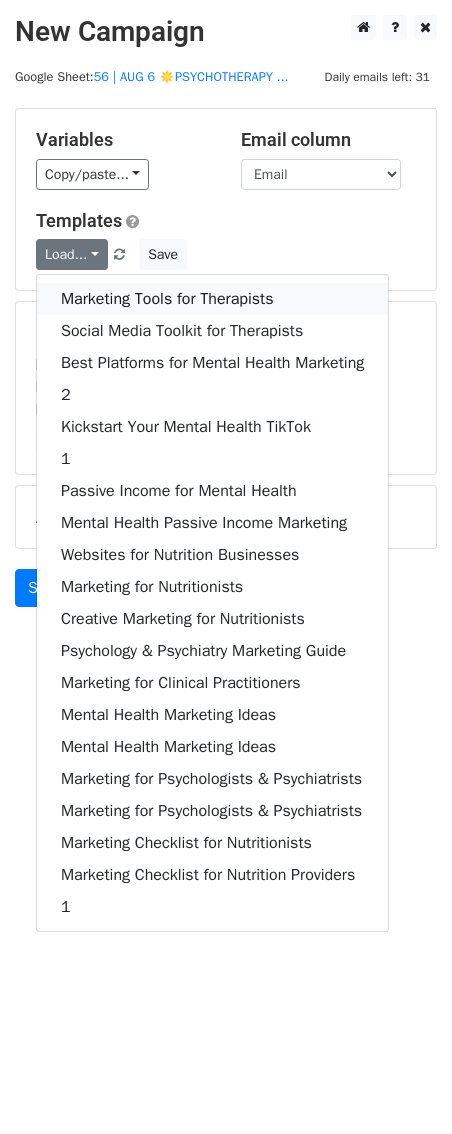 click on "Marketing Tools for Therapists" at bounding box center (212, 299) 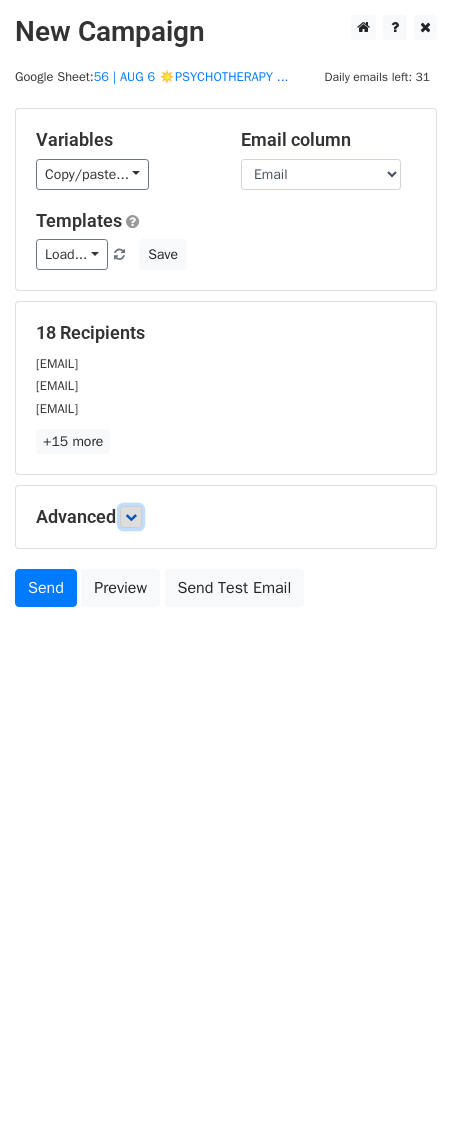 click at bounding box center [131, 517] 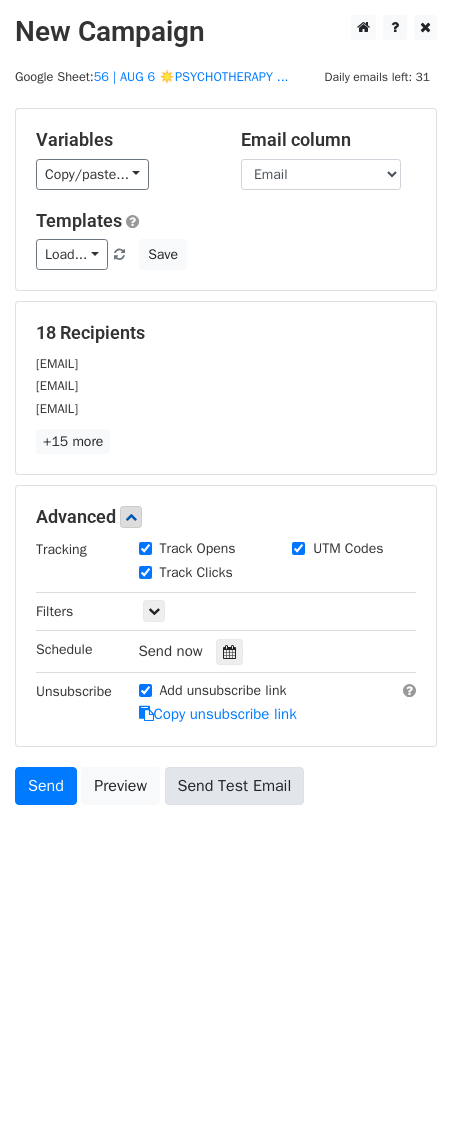 click at bounding box center [229, 652] 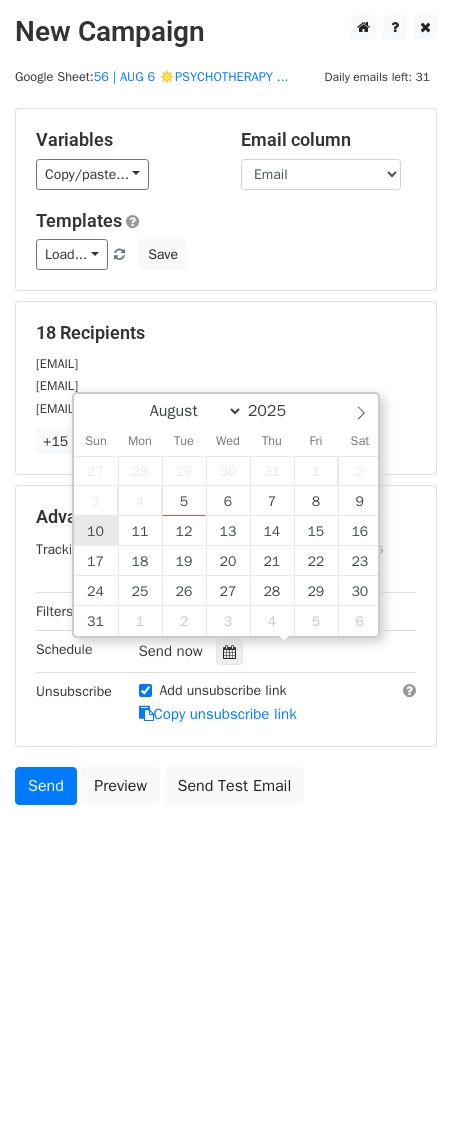 type on "[DATE] [TIME]" 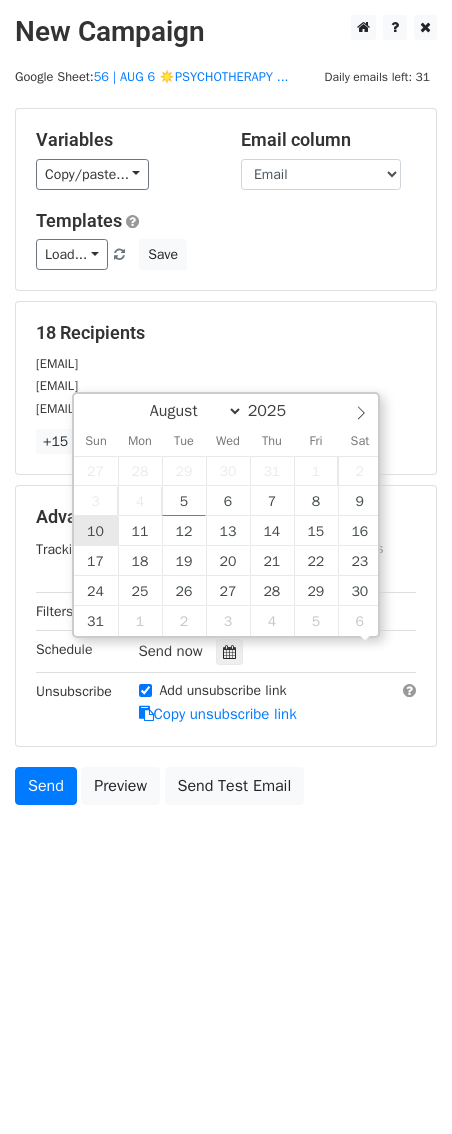scroll, scrollTop: 1, scrollLeft: 0, axis: vertical 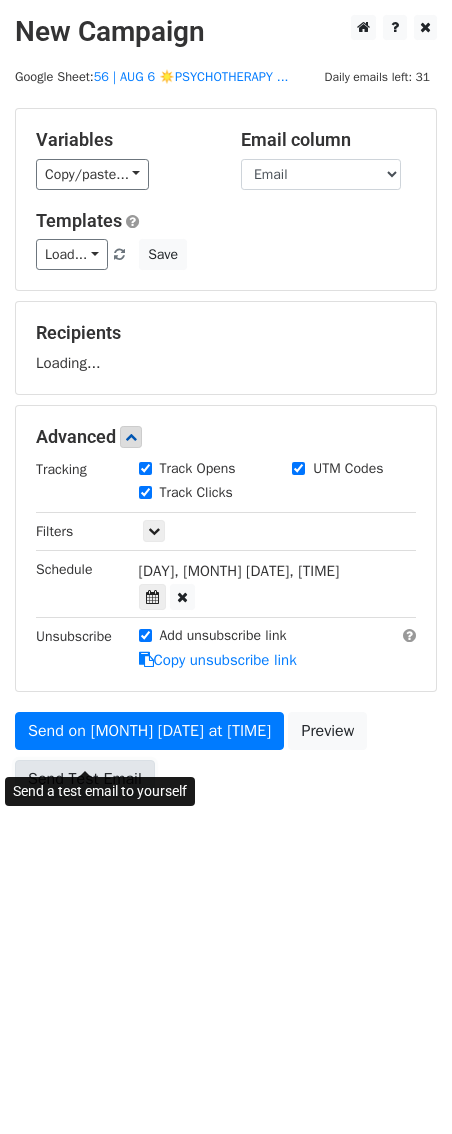 click on "Send Test Email" at bounding box center [85, 779] 